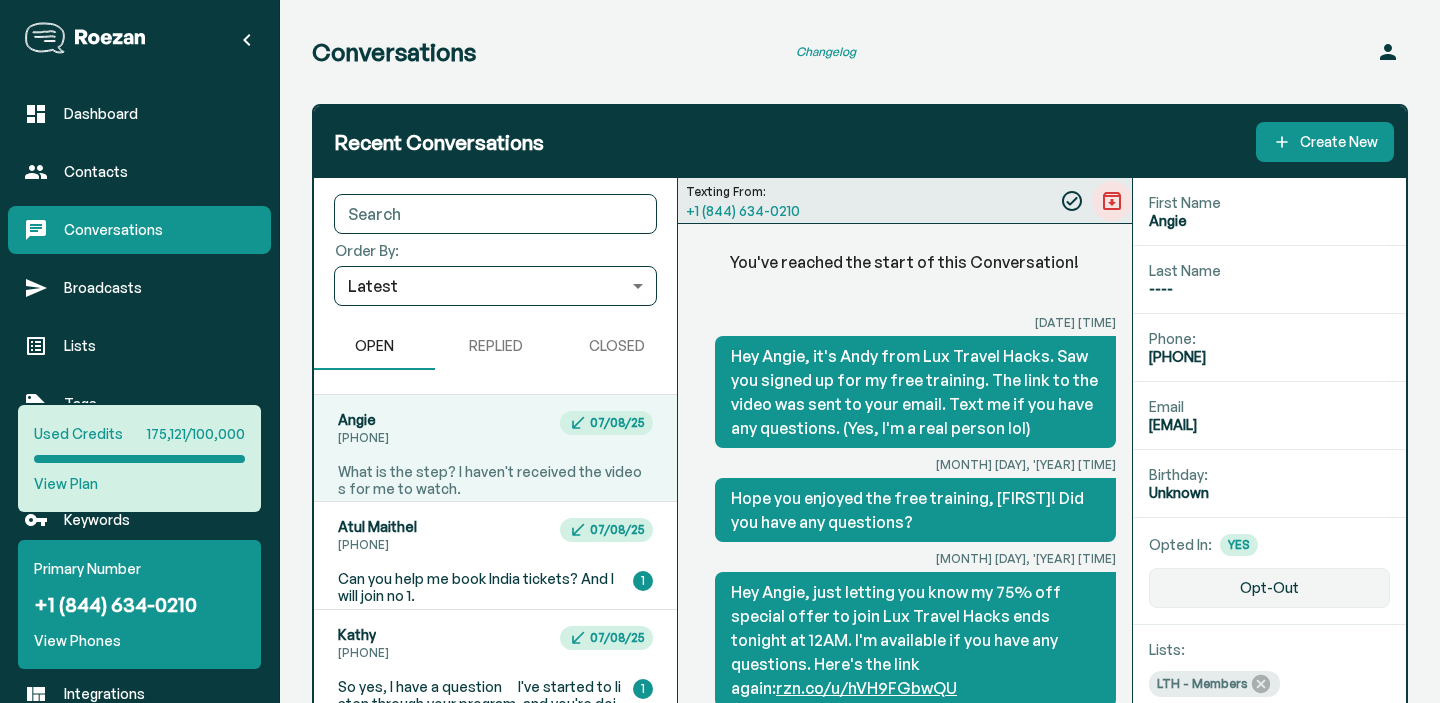 scroll, scrollTop: 320, scrollLeft: 0, axis: vertical 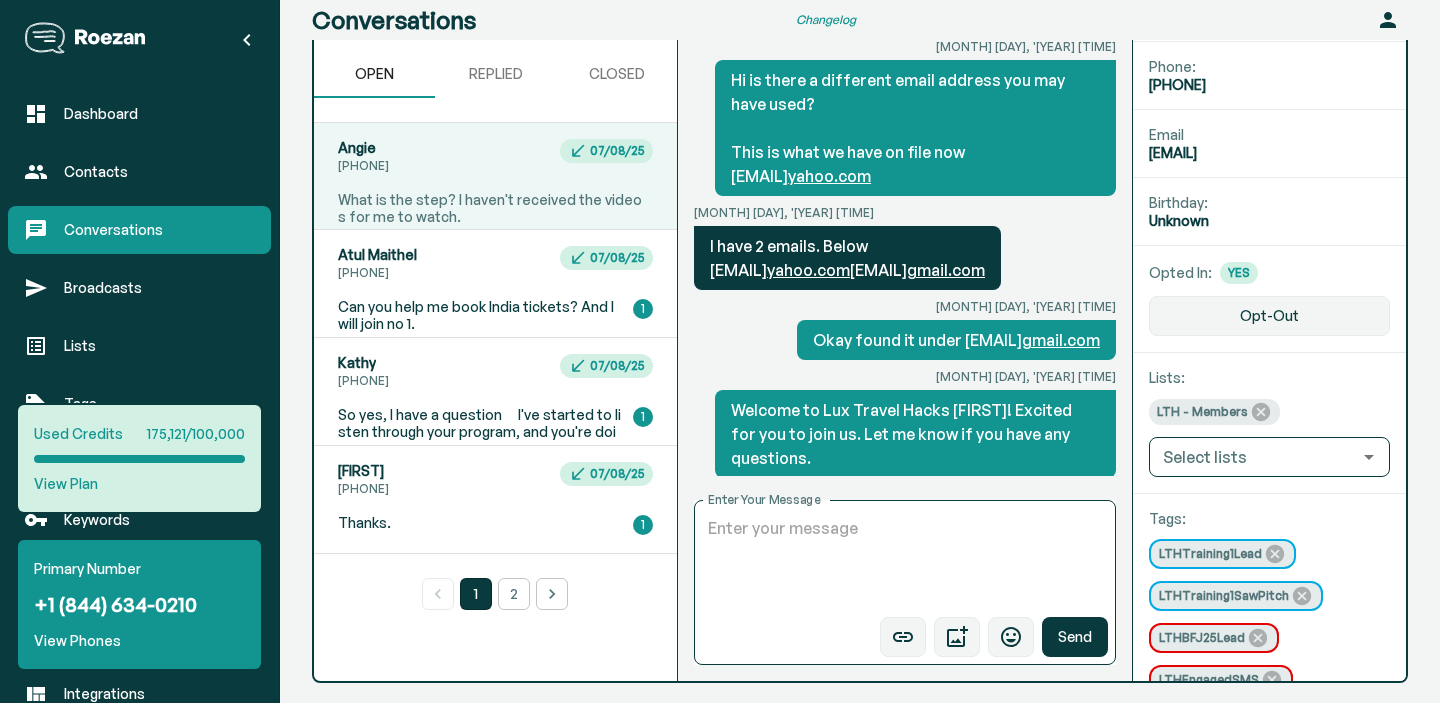 drag, startPoint x: 1316, startPoint y: 144, endPoint x: 1137, endPoint y: 159, distance: 179.6274 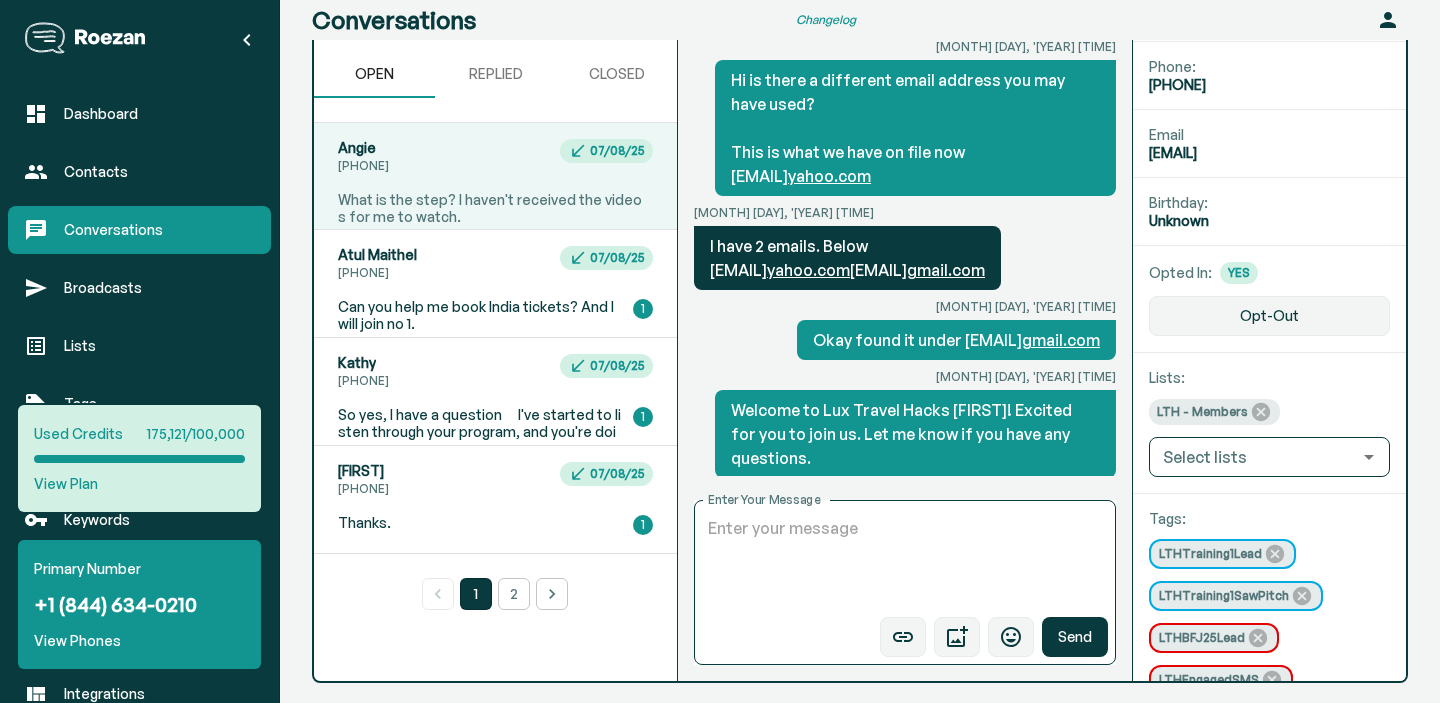 click on "Email [EMAIL]" at bounding box center (1269, 144) 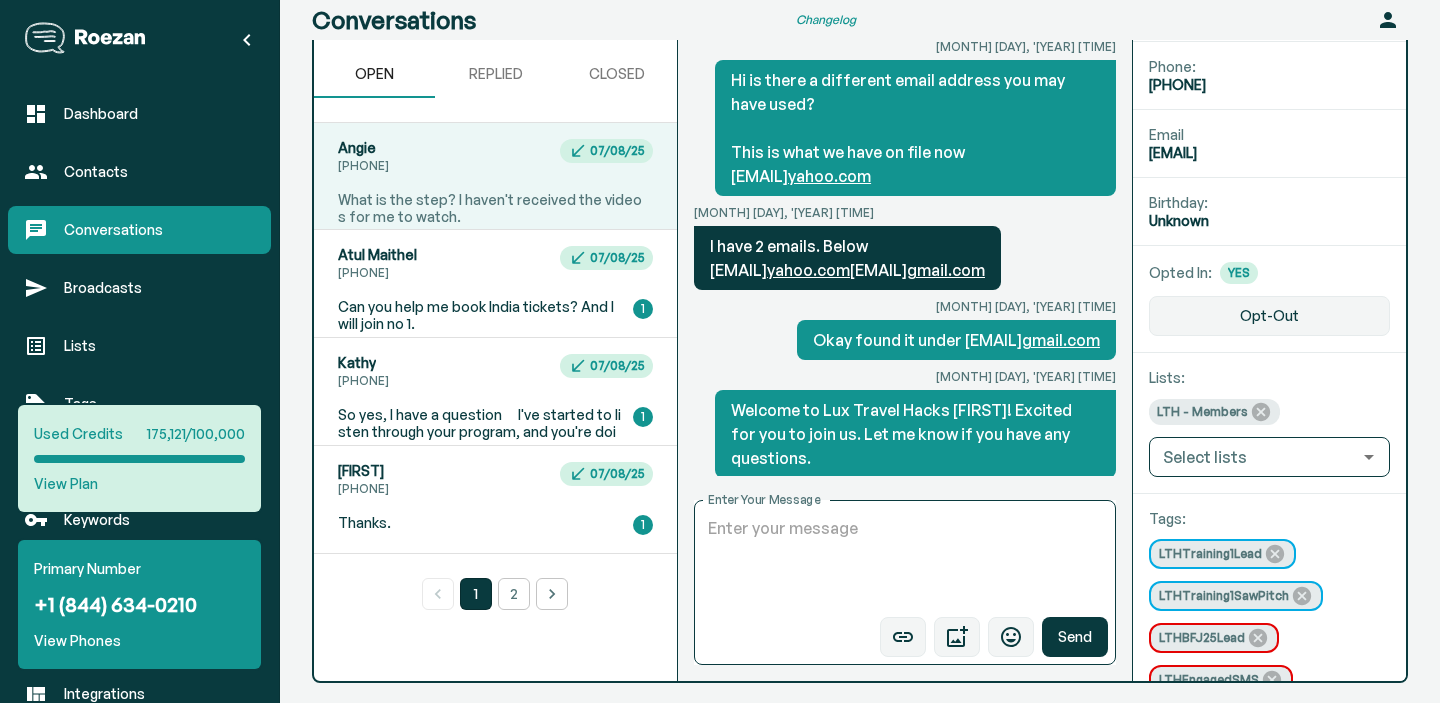 copy on "[EMAIL]" 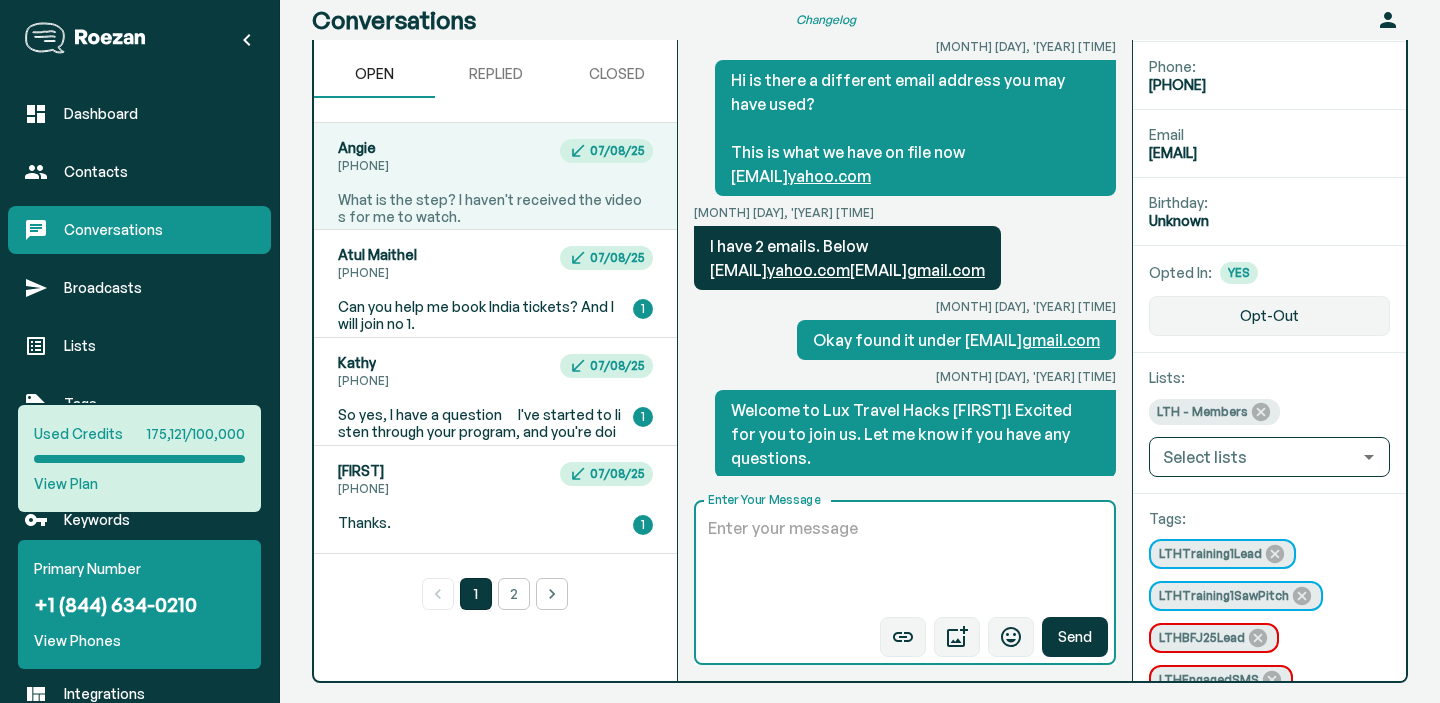 click on "Enter Your Message" at bounding box center (905, 563) 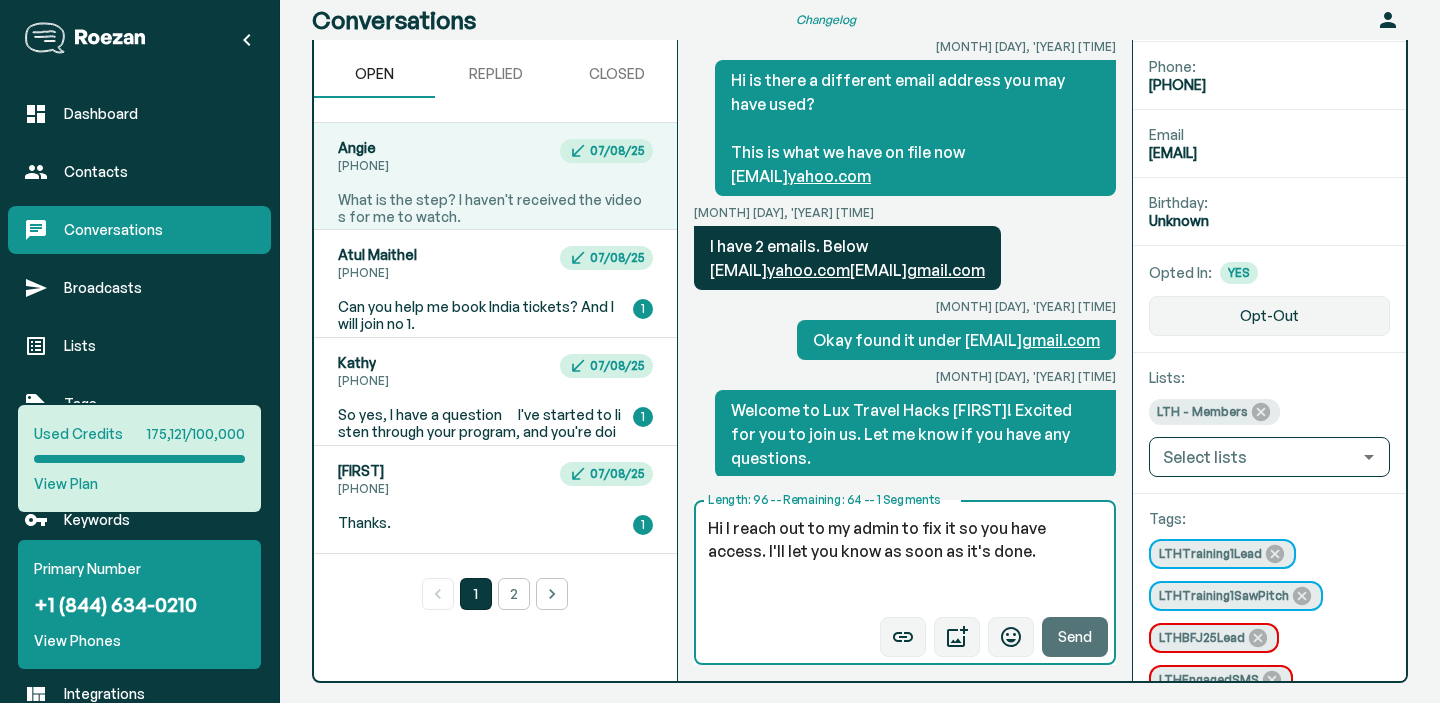 type on "Hi I reach out to my admin to fix it so you have access. I'll let you know as soon as it's done." 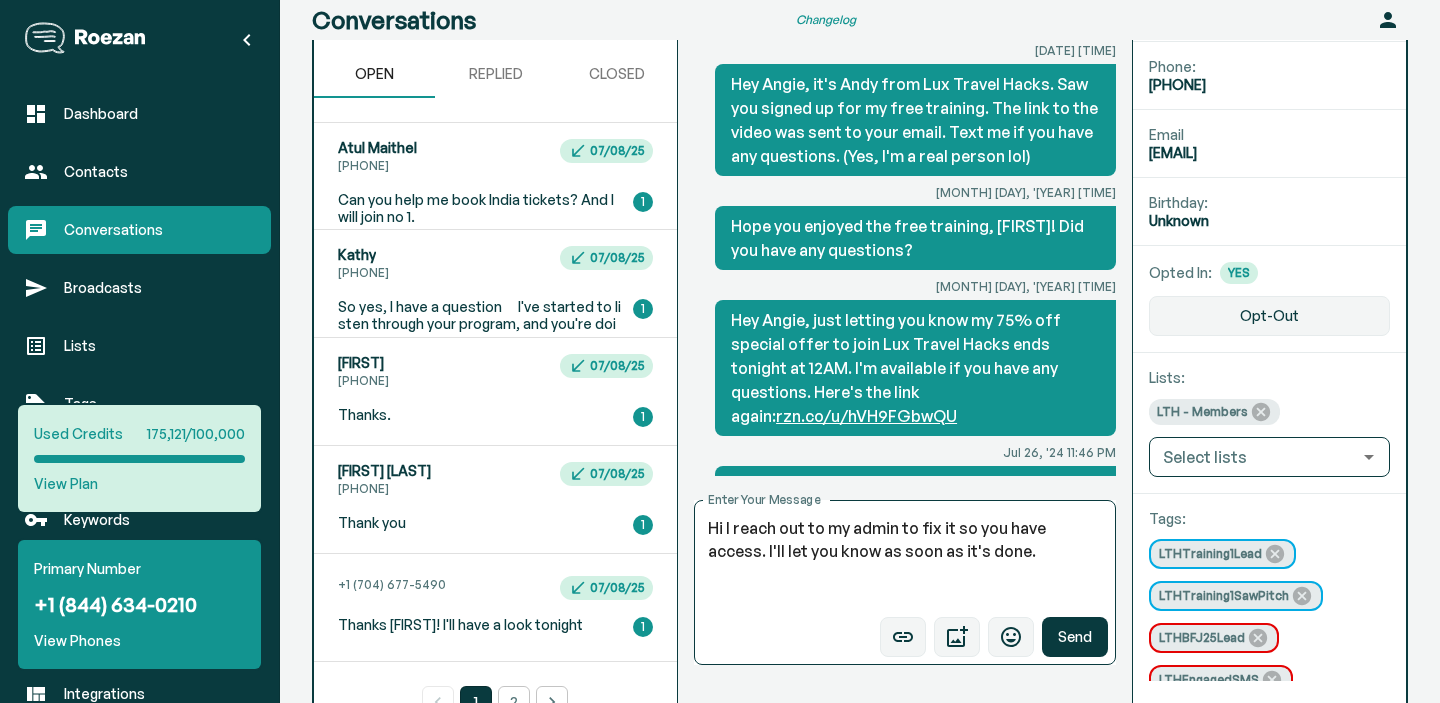 scroll, scrollTop: 8458, scrollLeft: 0, axis: vertical 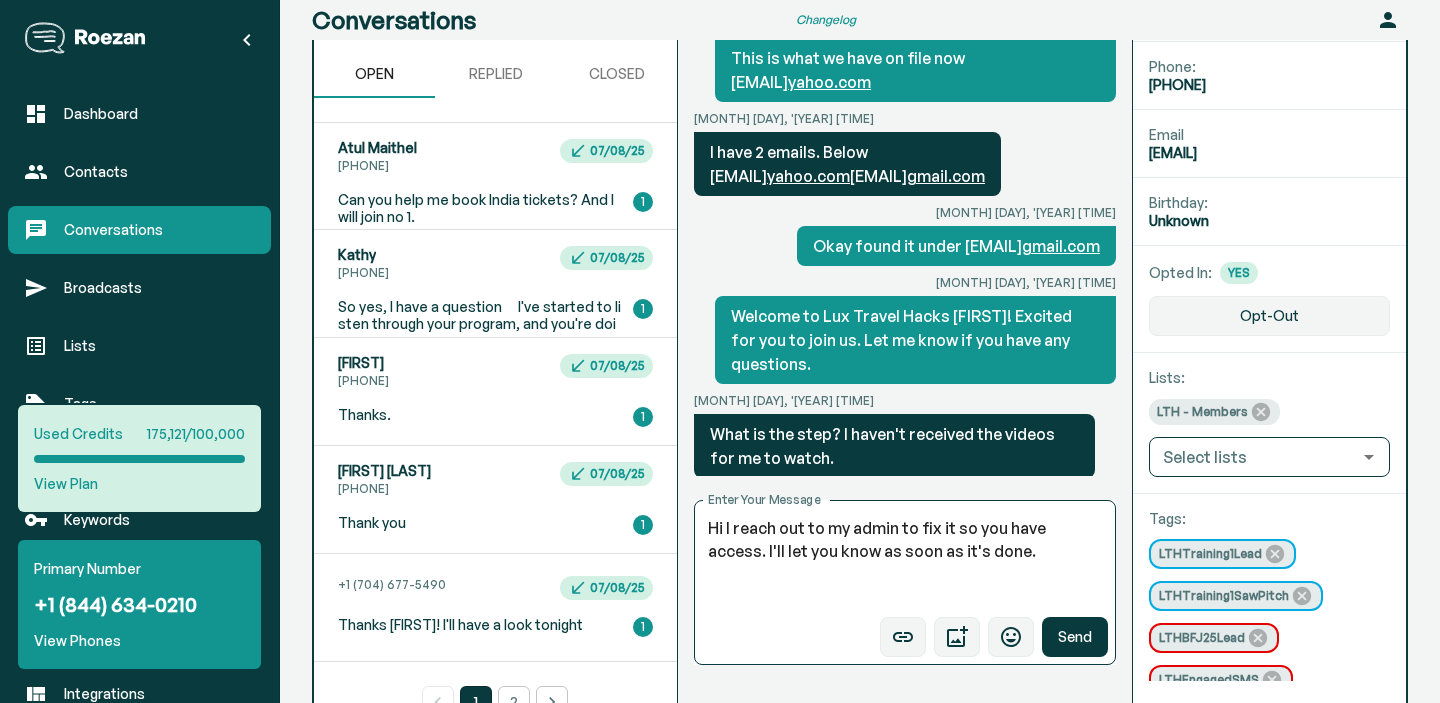 click on "[FIRST] [LAST] [PHONE] [MONTH]/[DAY]/[YEAR] Can you help me book India tickets? And I will join no 1. 1" at bounding box center [495, 176] 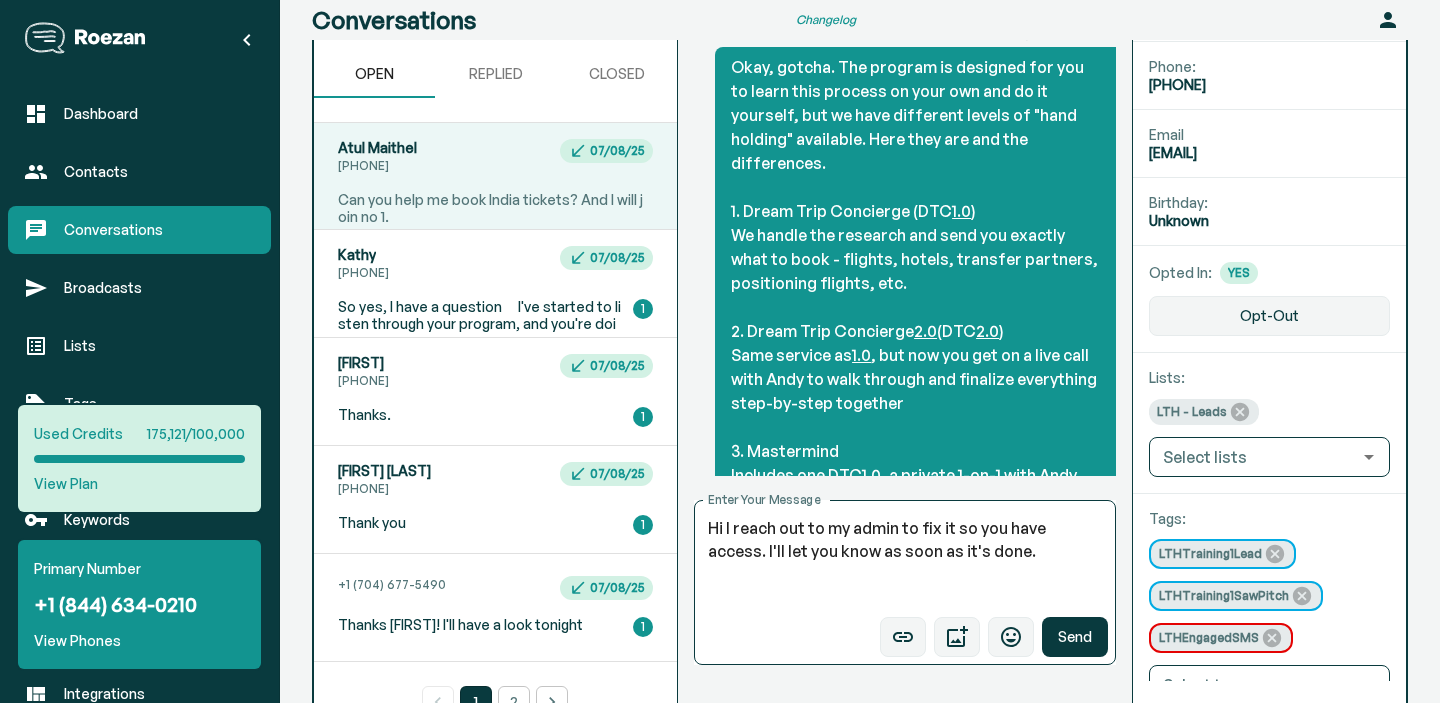 scroll, scrollTop: 6612, scrollLeft: 0, axis: vertical 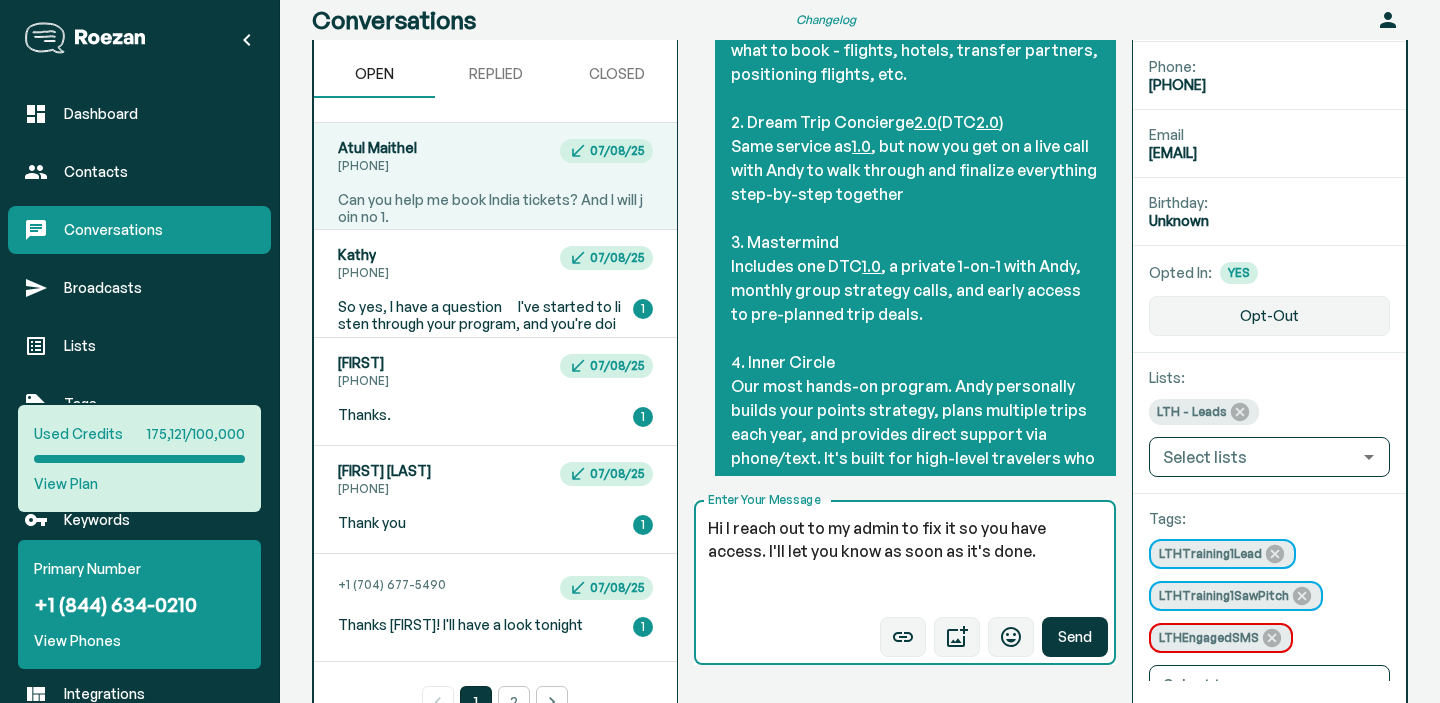 click on "Hi I reach out to my admin to fix it so you have access. I'll let you know as soon as it's done." at bounding box center [905, 563] 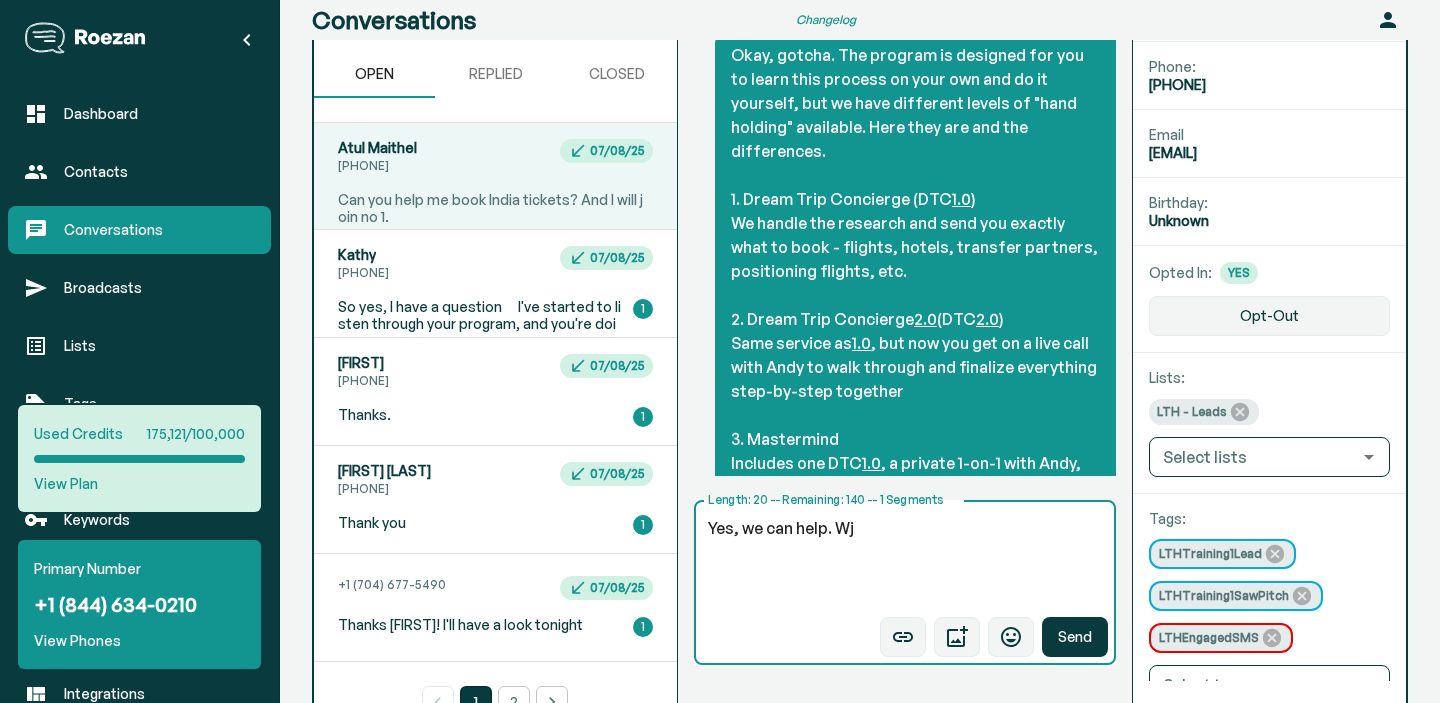 scroll, scrollTop: 6612, scrollLeft: 0, axis: vertical 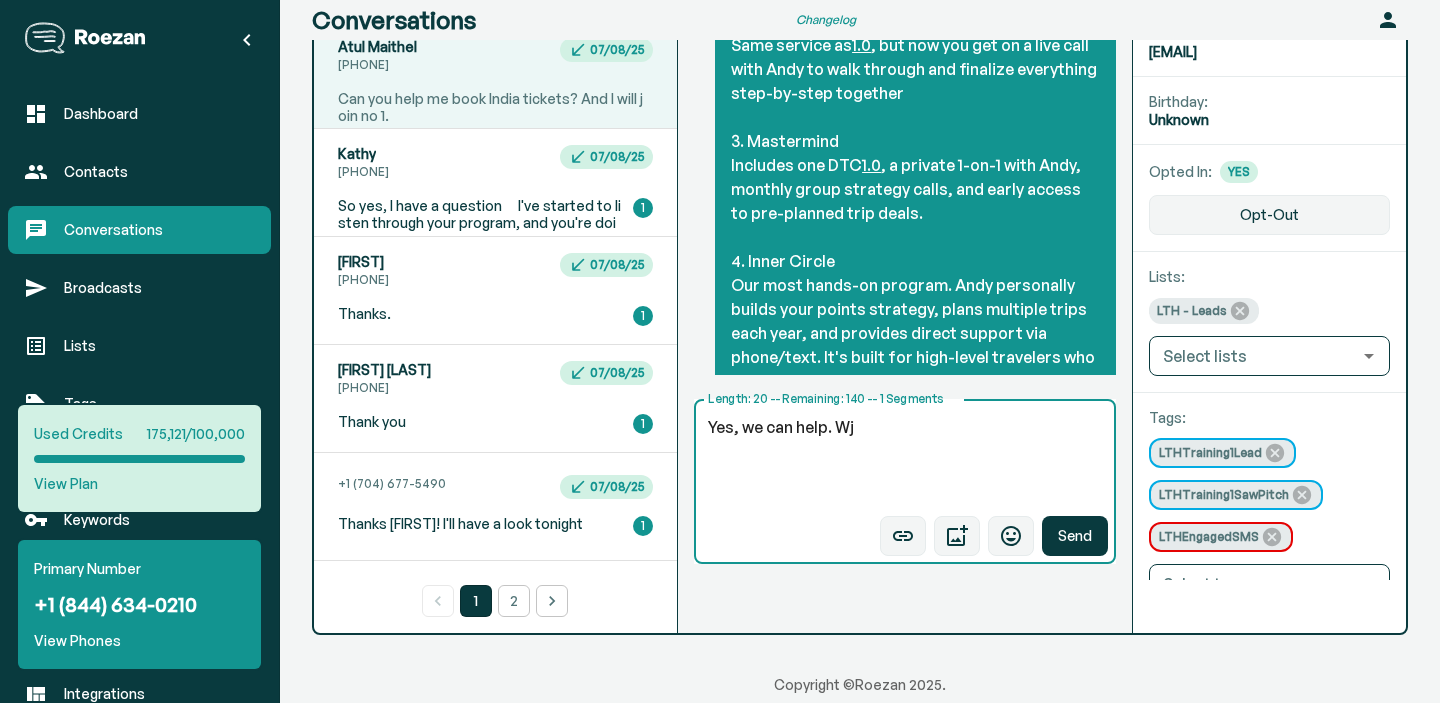 click on "Yes, we can help. Wj" at bounding box center [905, 462] 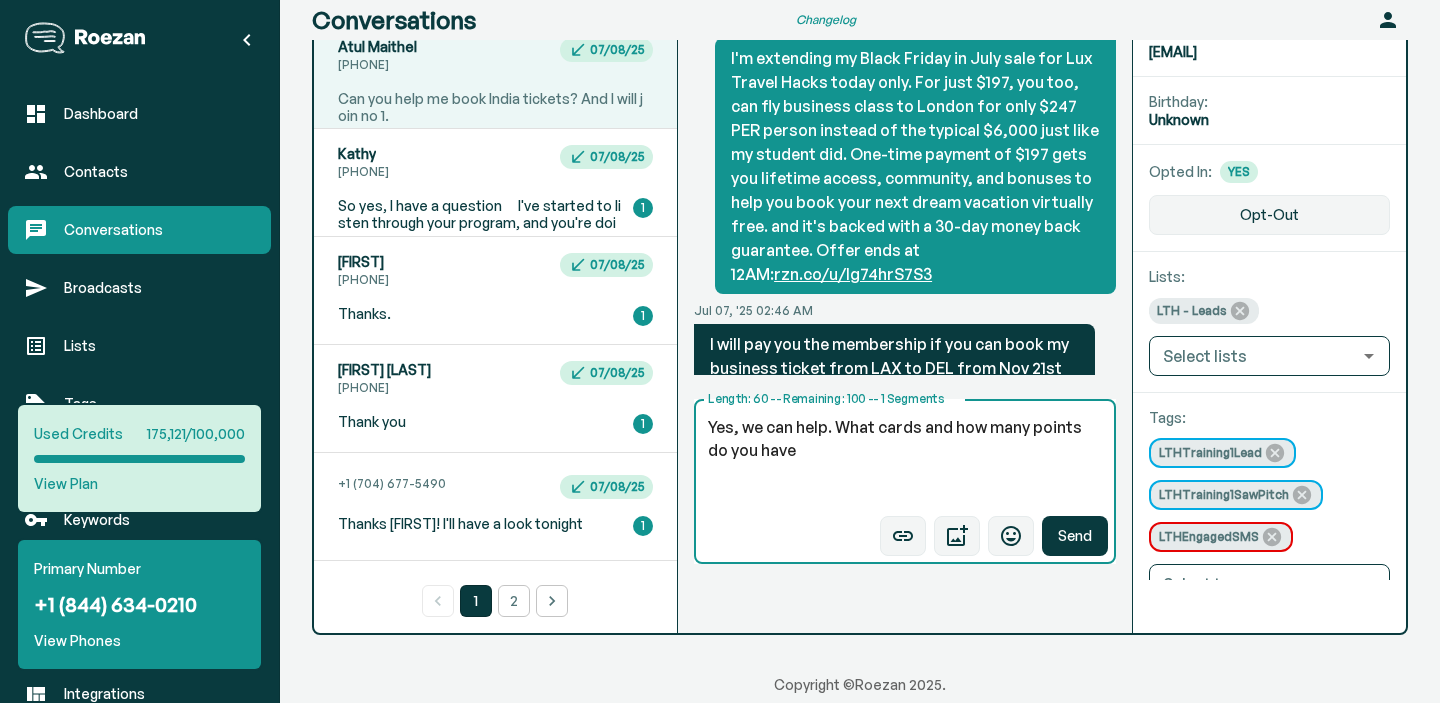 scroll, scrollTop: 5535, scrollLeft: 0, axis: vertical 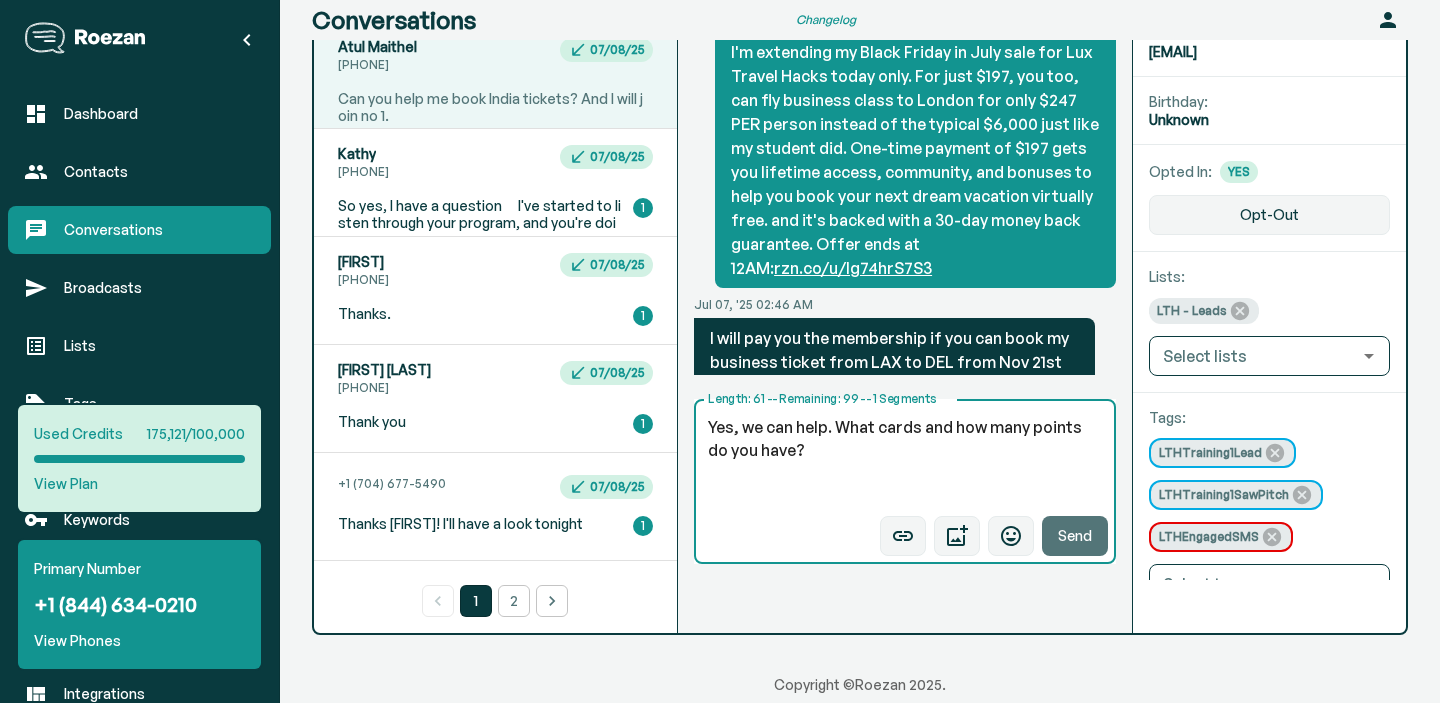type on "Yes, we can help. What cards and how many points do you have?" 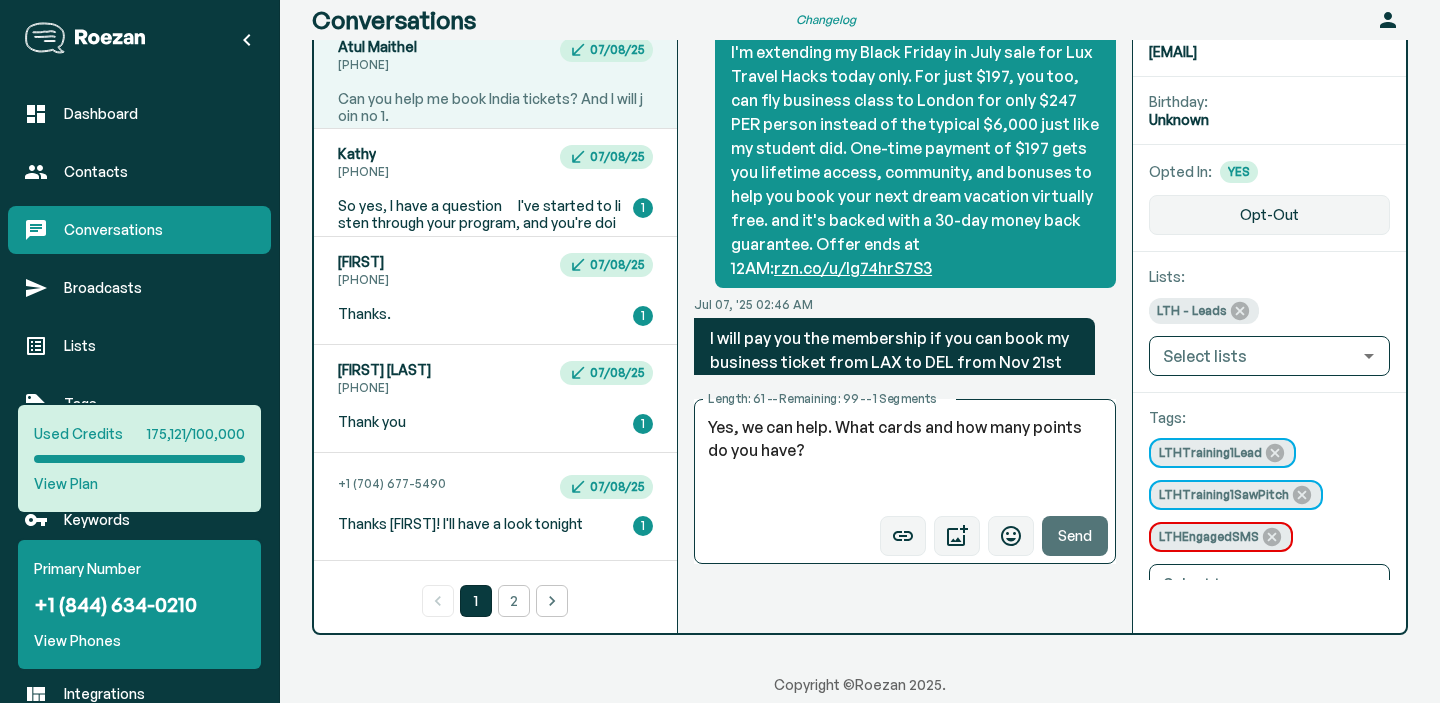 click on "Send" at bounding box center [1075, 536] 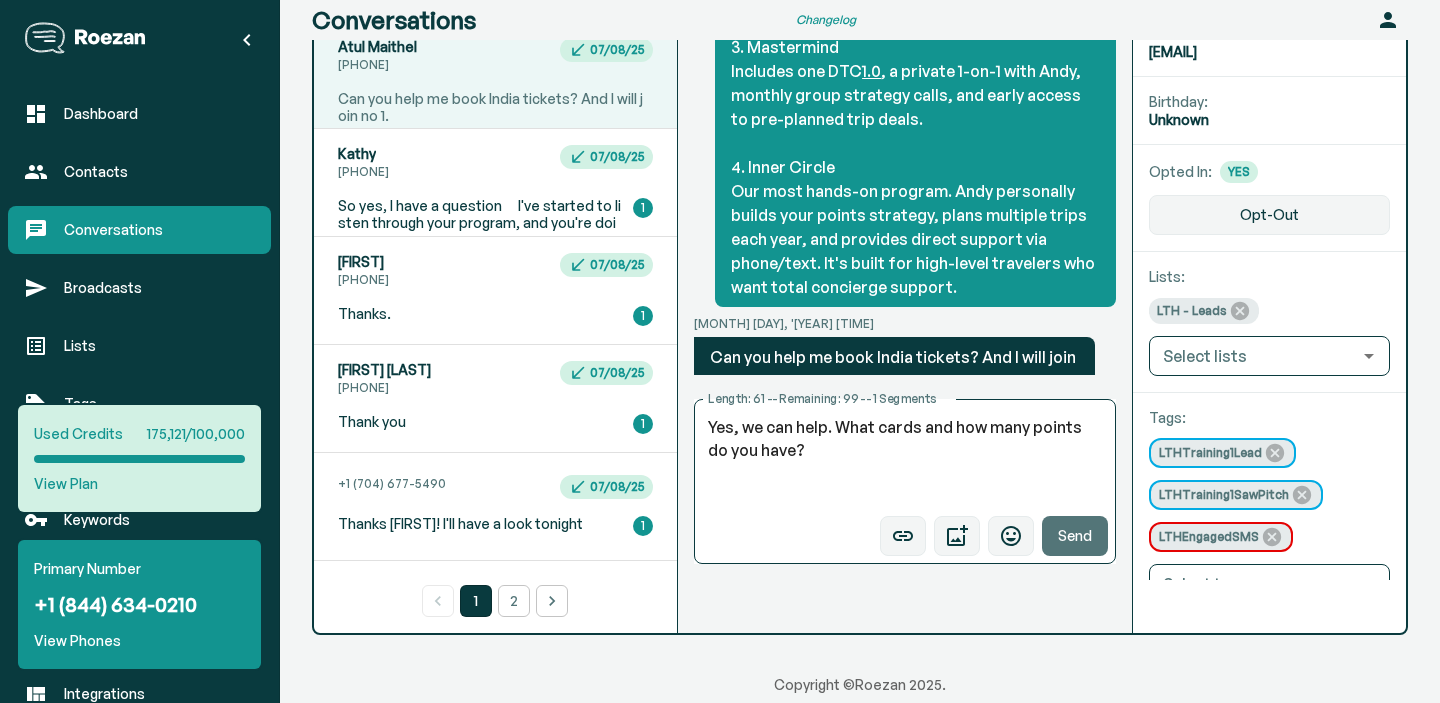 scroll, scrollTop: 320, scrollLeft: 0, axis: vertical 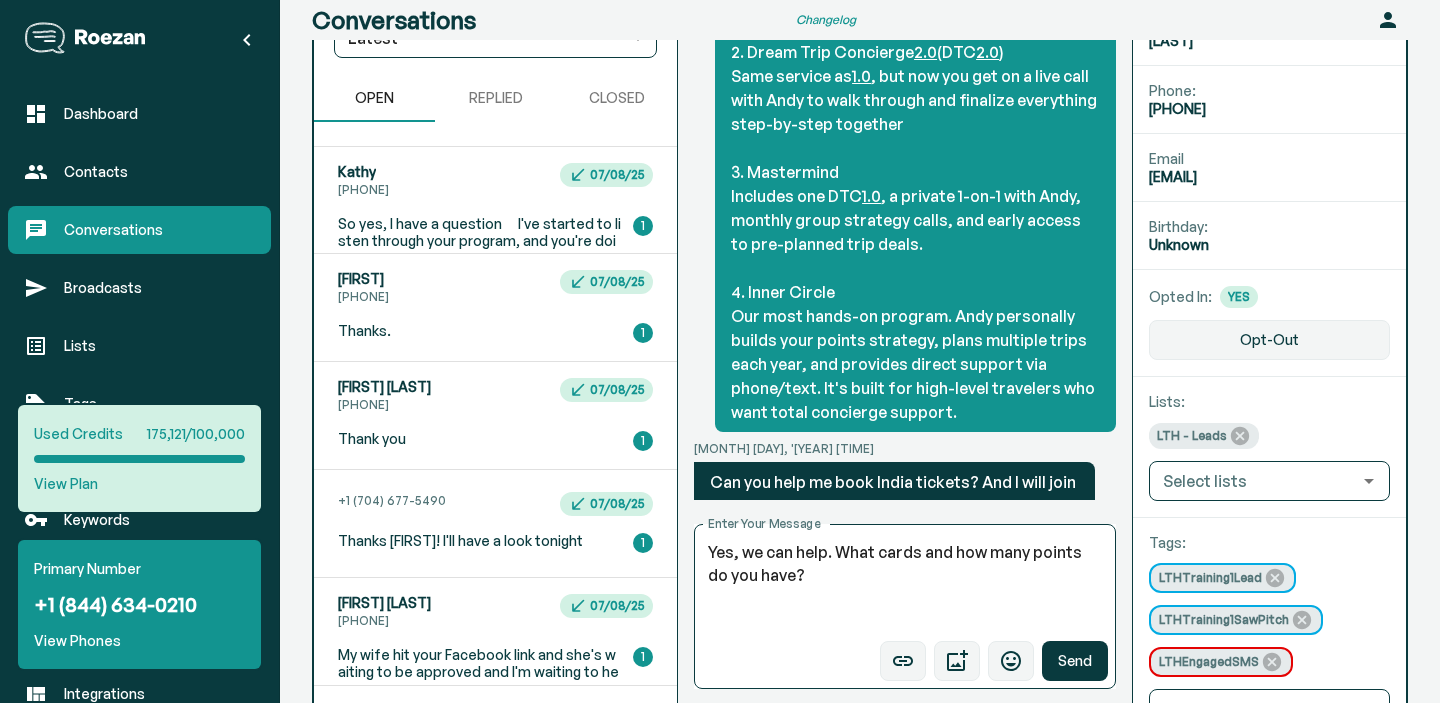click on "[FIRST] [PHONE] [MONTH]/[DAY]/[YEAR]" at bounding box center (495, 181) 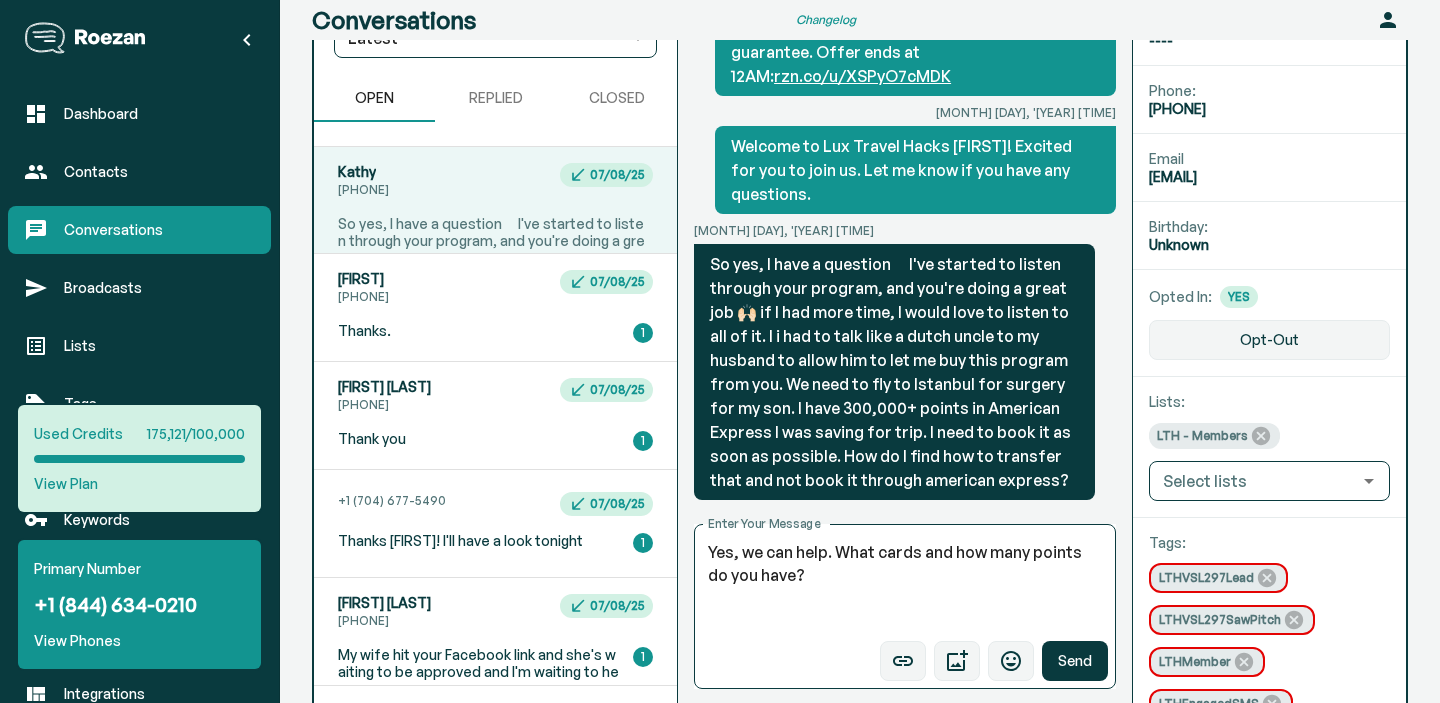 scroll, scrollTop: 880, scrollLeft: 0, axis: vertical 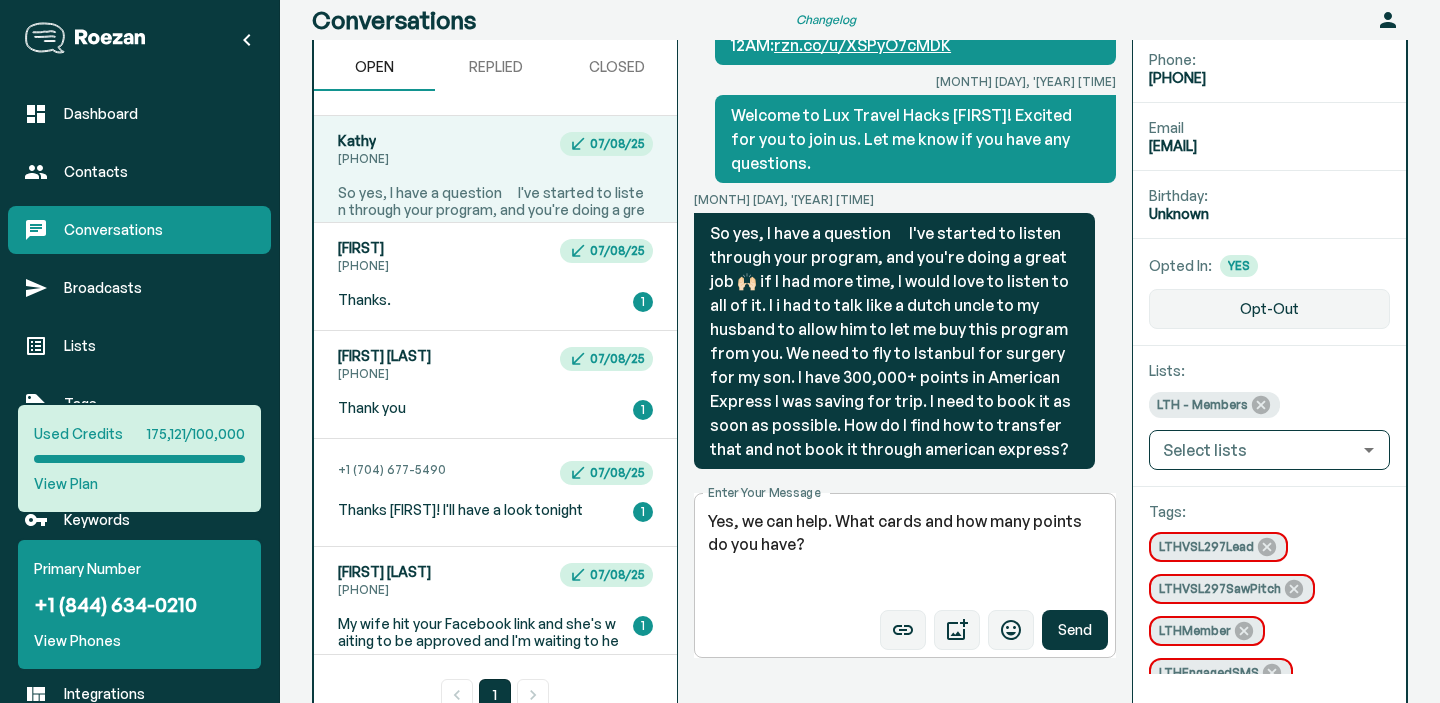 click on "Yes, we can help. What cards and how many points do you have?" at bounding box center [905, 556] 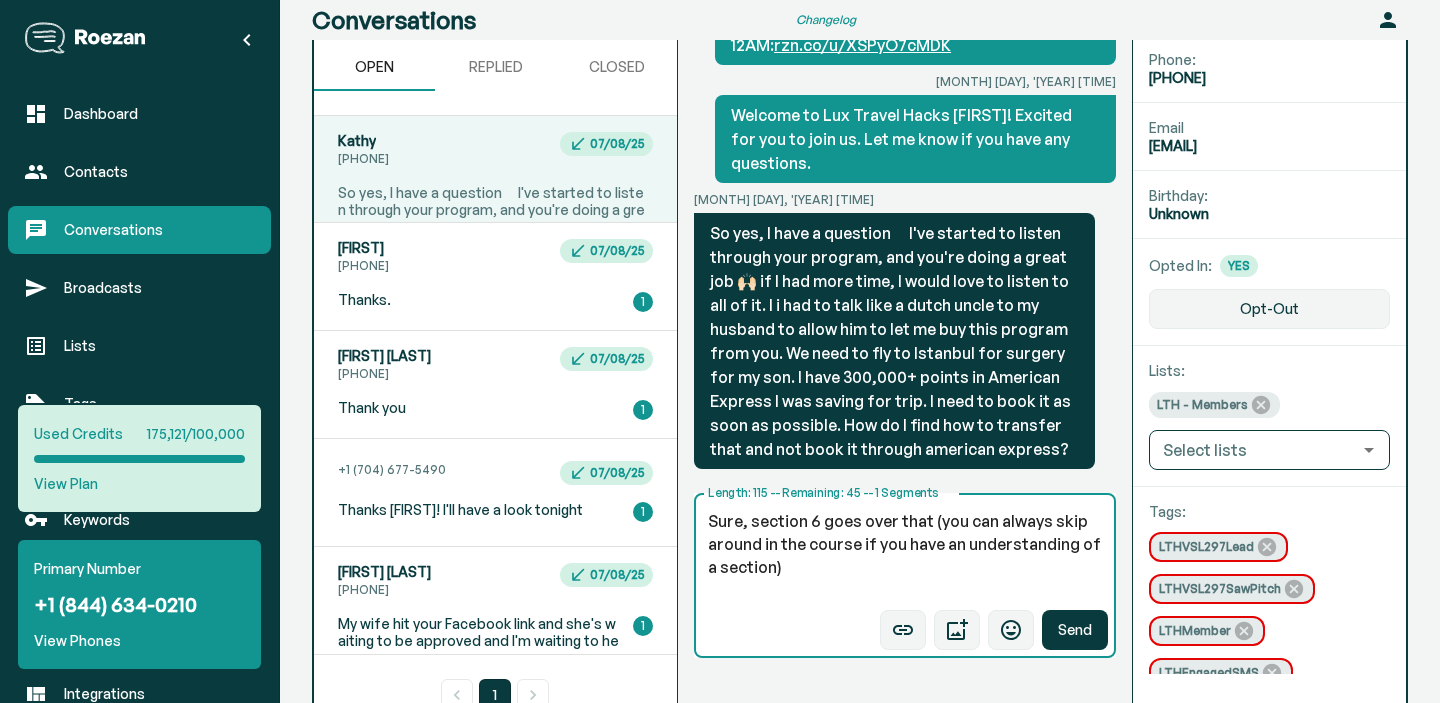 click on "Sure, section 6 goes over that (you can always skip around in the course if you have an understanding of a section)" at bounding box center (905, 556) 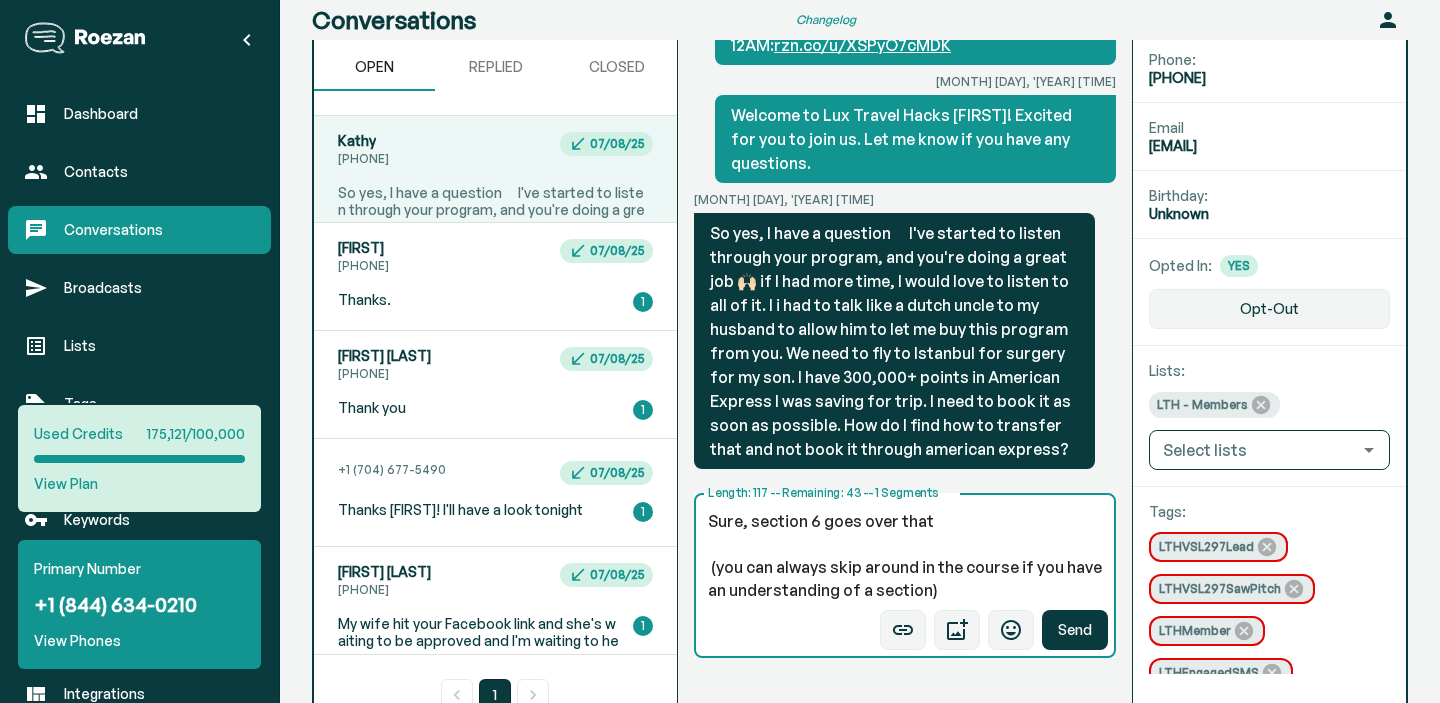click on "Sure, section 6 goes over that
(you can always skip around in the course if you have an understanding of a section)" at bounding box center (905, 556) 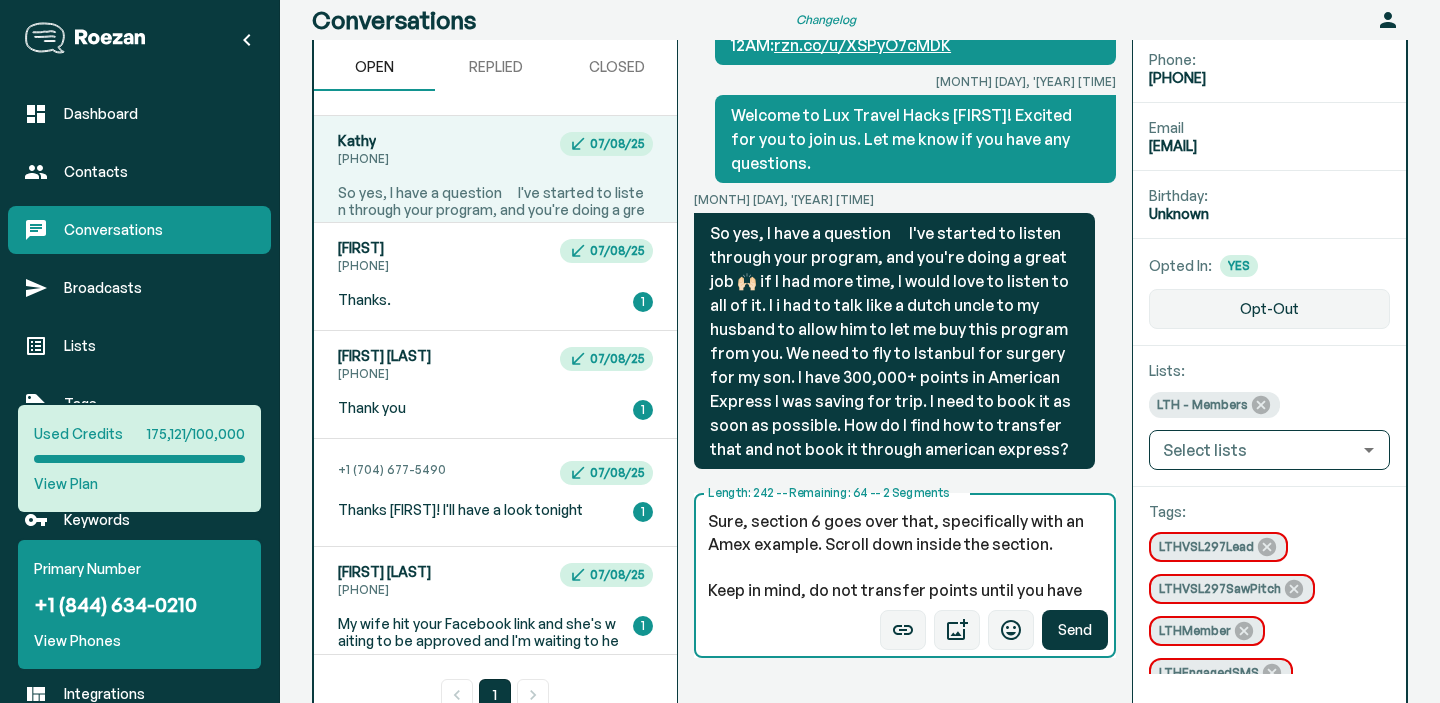 scroll, scrollTop: 21, scrollLeft: 0, axis: vertical 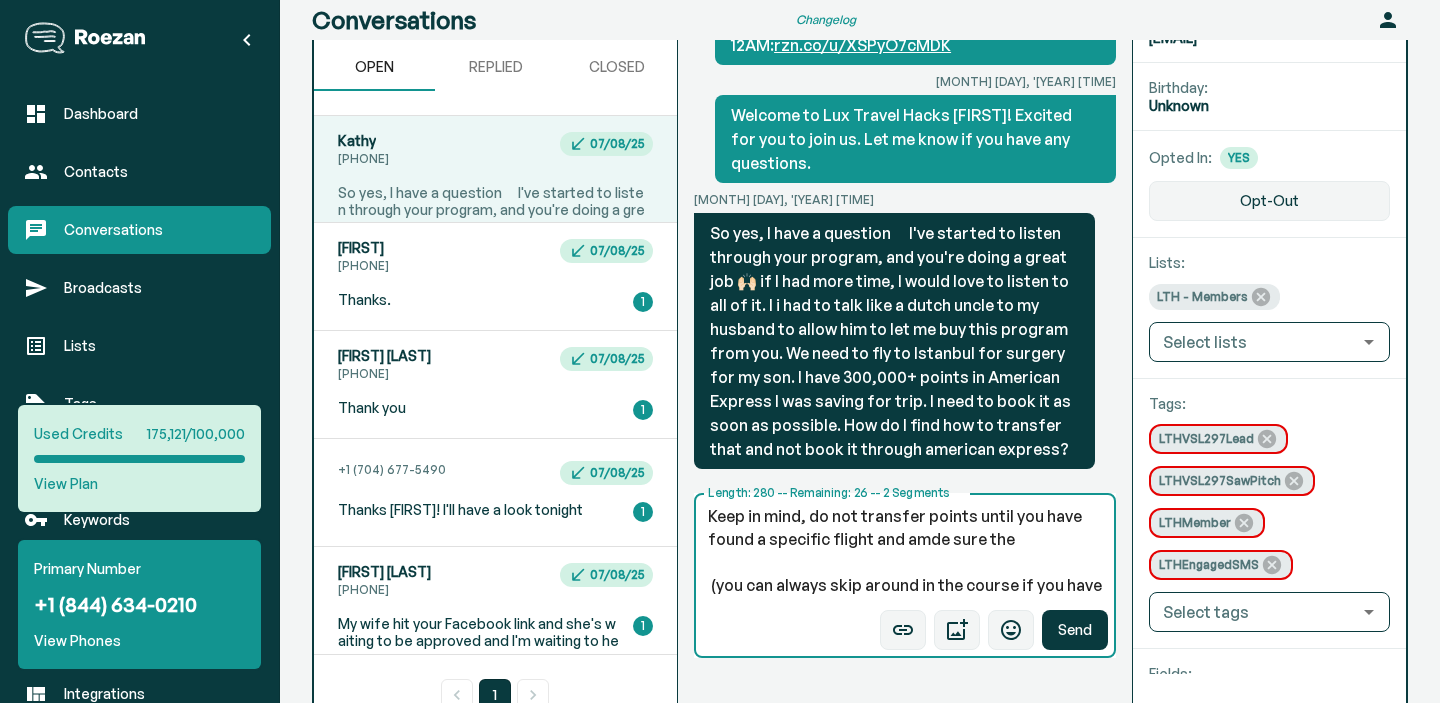 click on "Sure, section 6 goes over that, specifically with an Amex example. Scroll down inside the section.
Keep in mind, do not transfer points until you have found a specific flight and amde sure the
(you can always skip around in the course if you have an understanding of a section)" at bounding box center (905, 556) 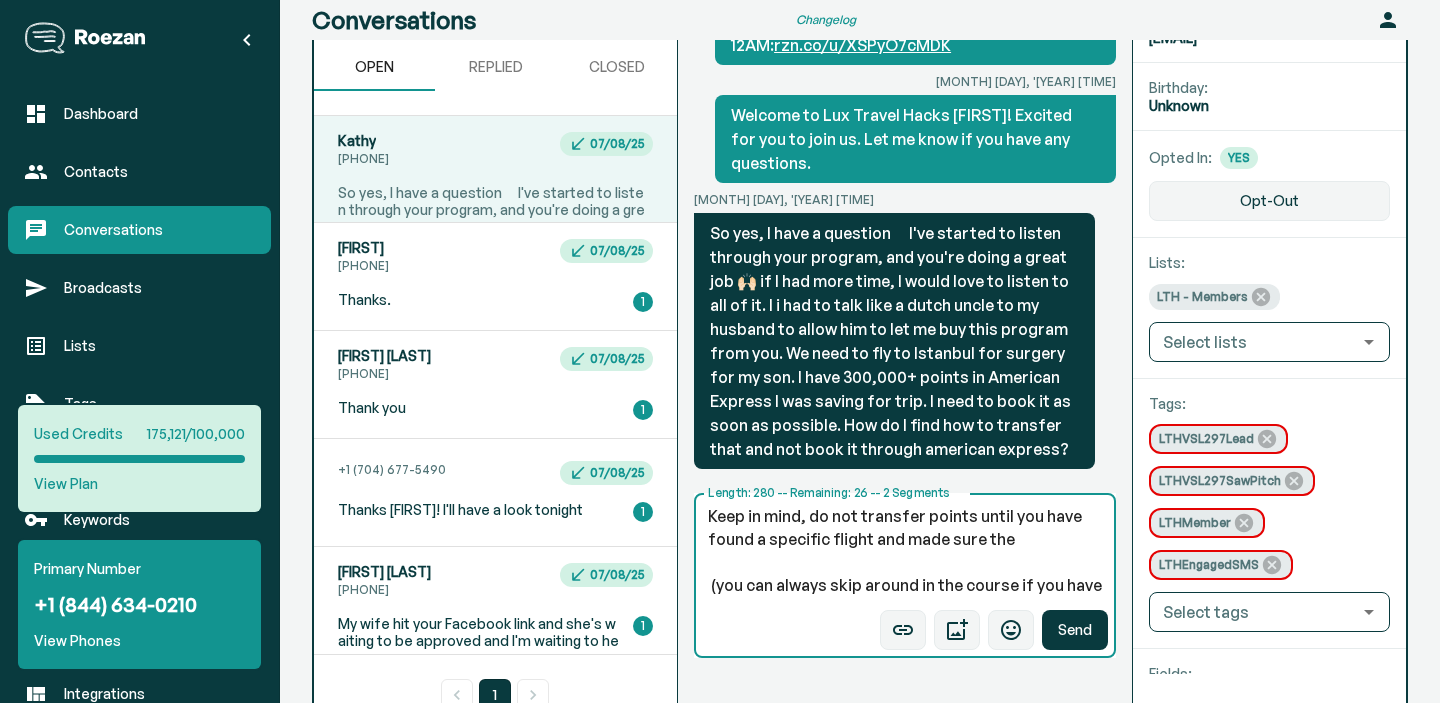 click on "Sure, section 6 goes over that, specifically with an Amex example. Scroll down inside the section.
Keep in mind, do not transfer points until you have found a specific flight and made sure the
(you can always skip around in the course if you have an understanding of a section)" at bounding box center [905, 556] 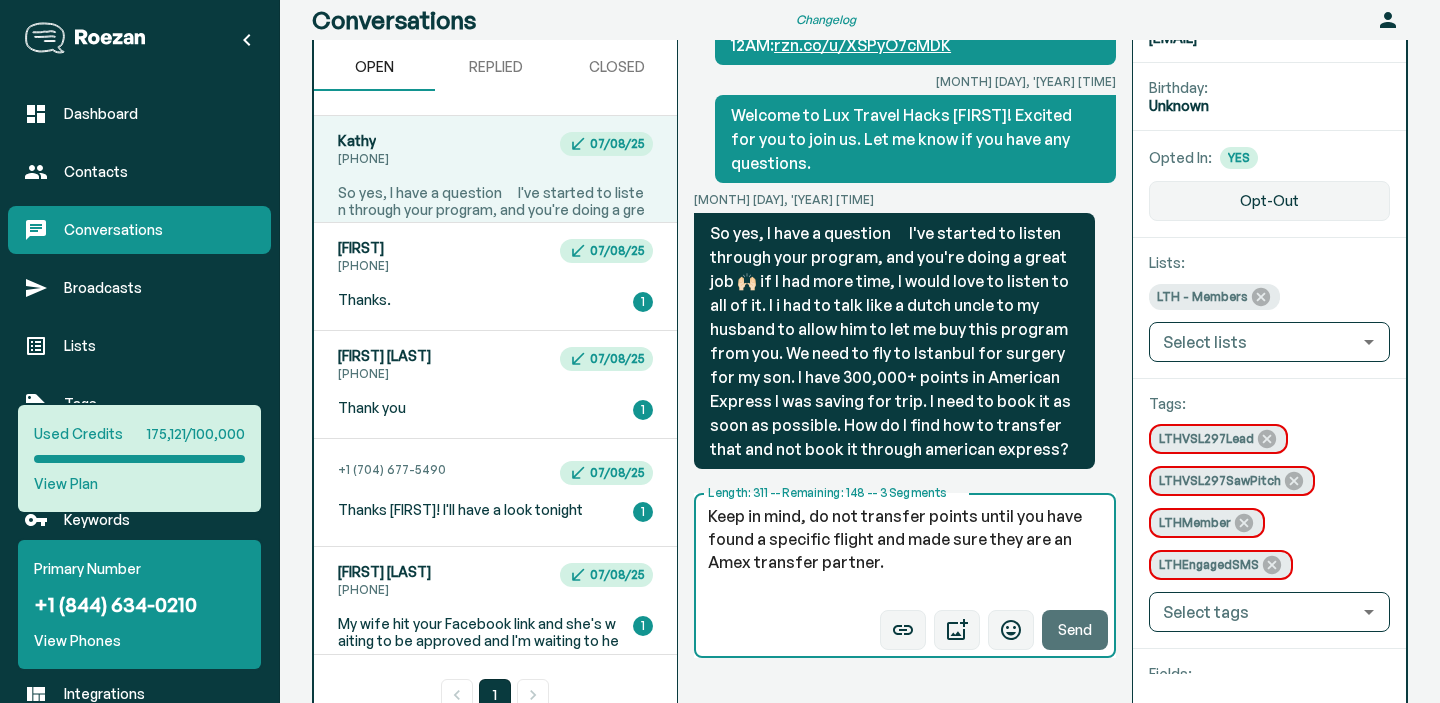 type on "Sure, section 6 goes over that, specifically with an Amex example. Scroll down inside the section.
Keep in mind, do not transfer points until you have found a specific flight and made sure they are an Amex transfer partner.
(you can always skip around in the course if you have an understanding of a section)" 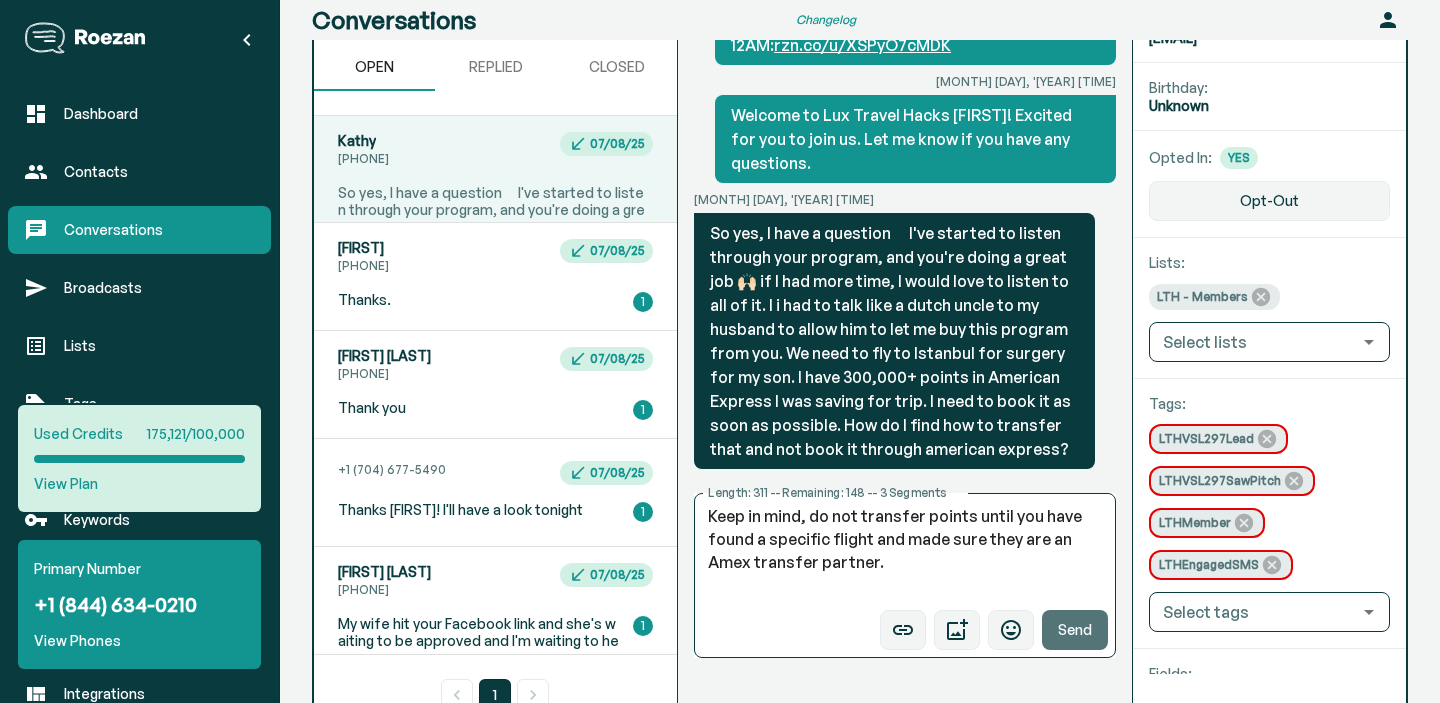 click on "Send" at bounding box center [1075, 630] 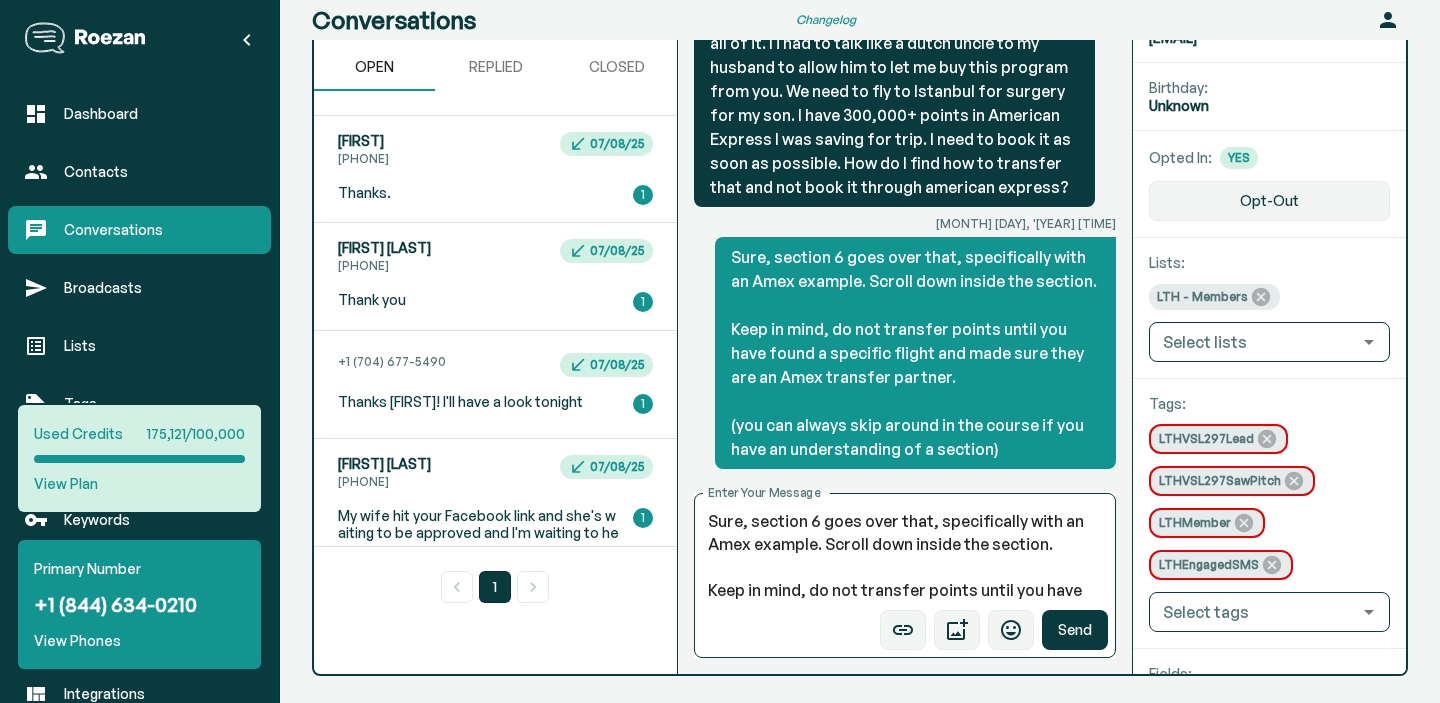 scroll, scrollTop: 1142, scrollLeft: 0, axis: vertical 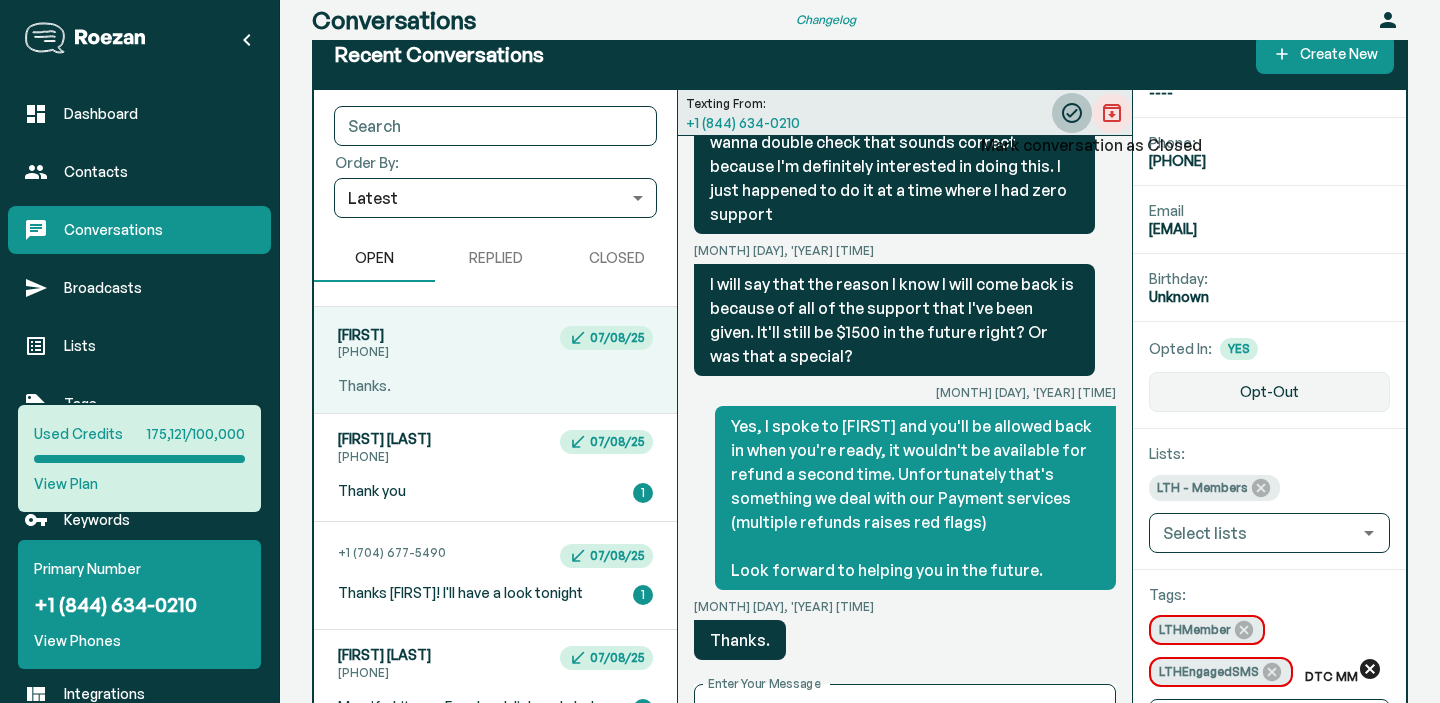 click at bounding box center (1072, 113) 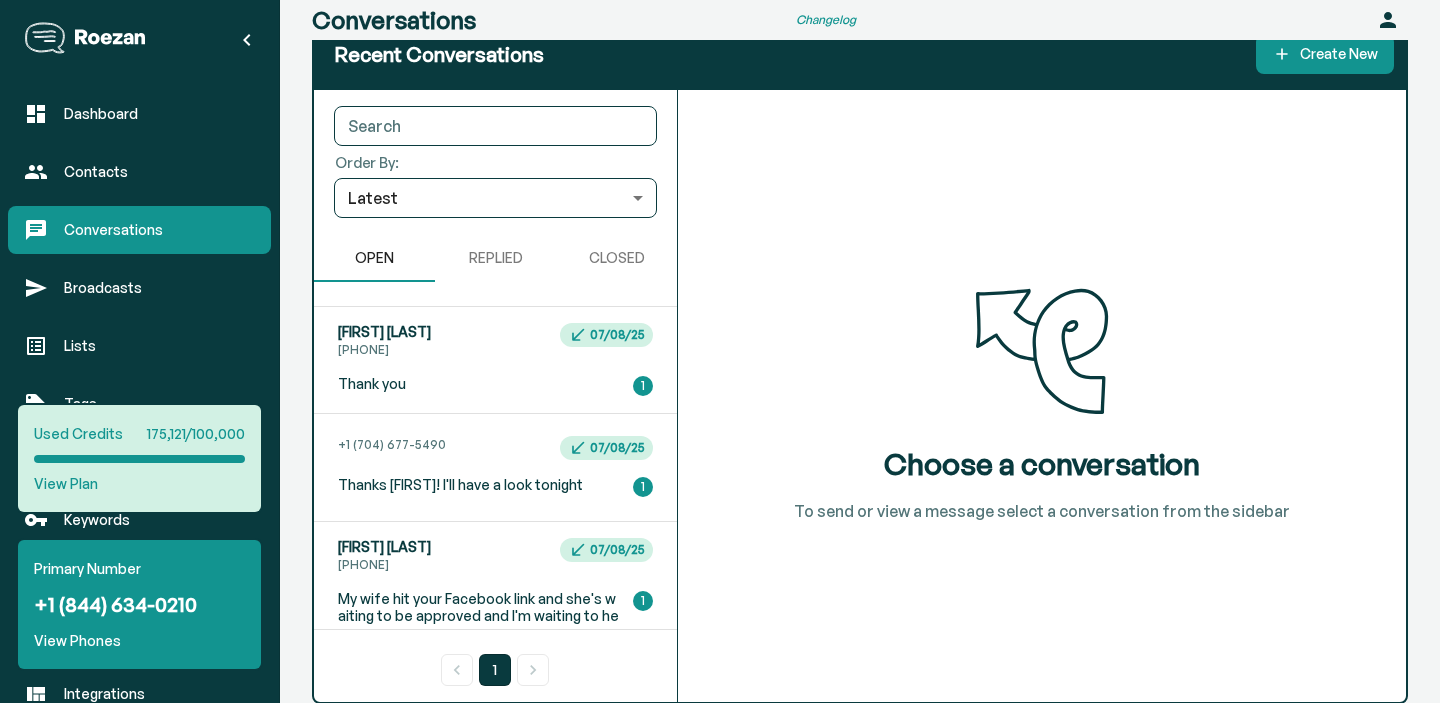 click on "closed" at bounding box center [616, 258] 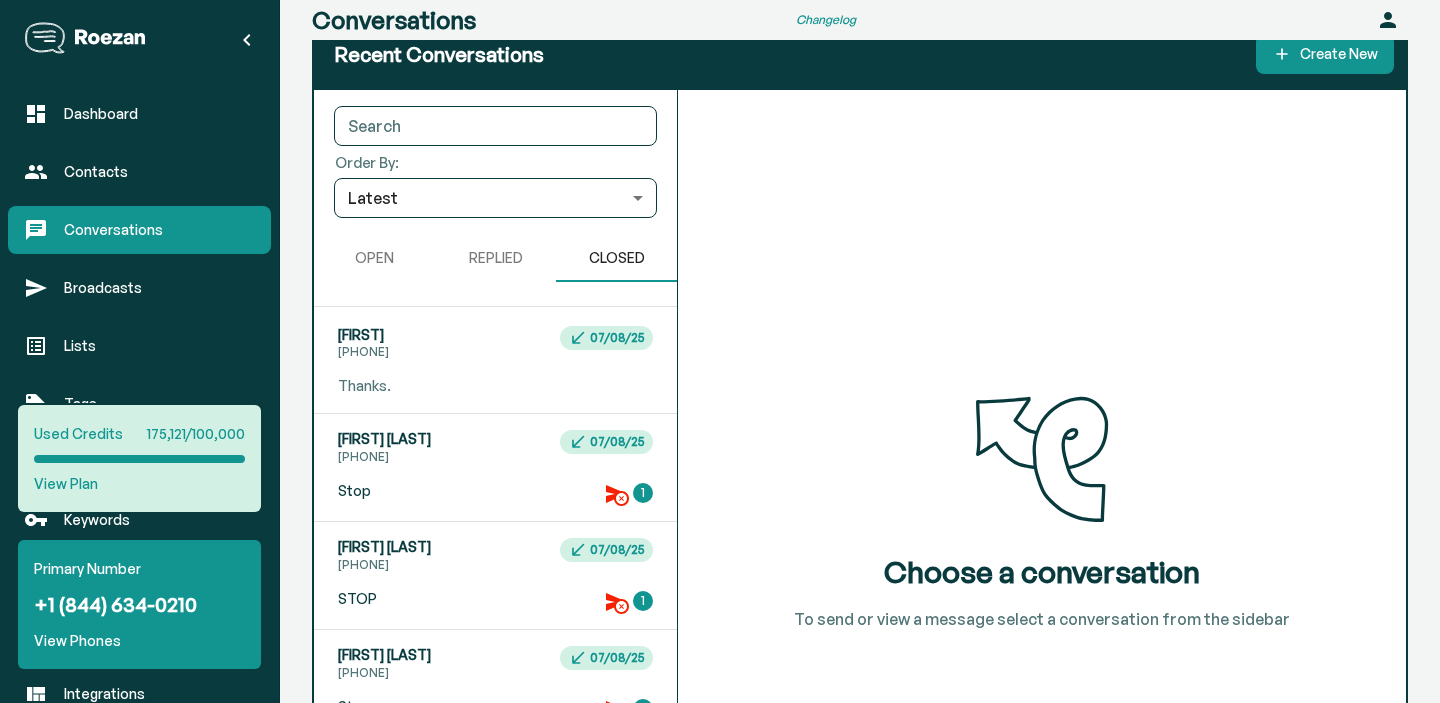 click on "[FIRST] [PHONE] [MONTH]/[DAY]/[YEAR]" at bounding box center (495, 344) 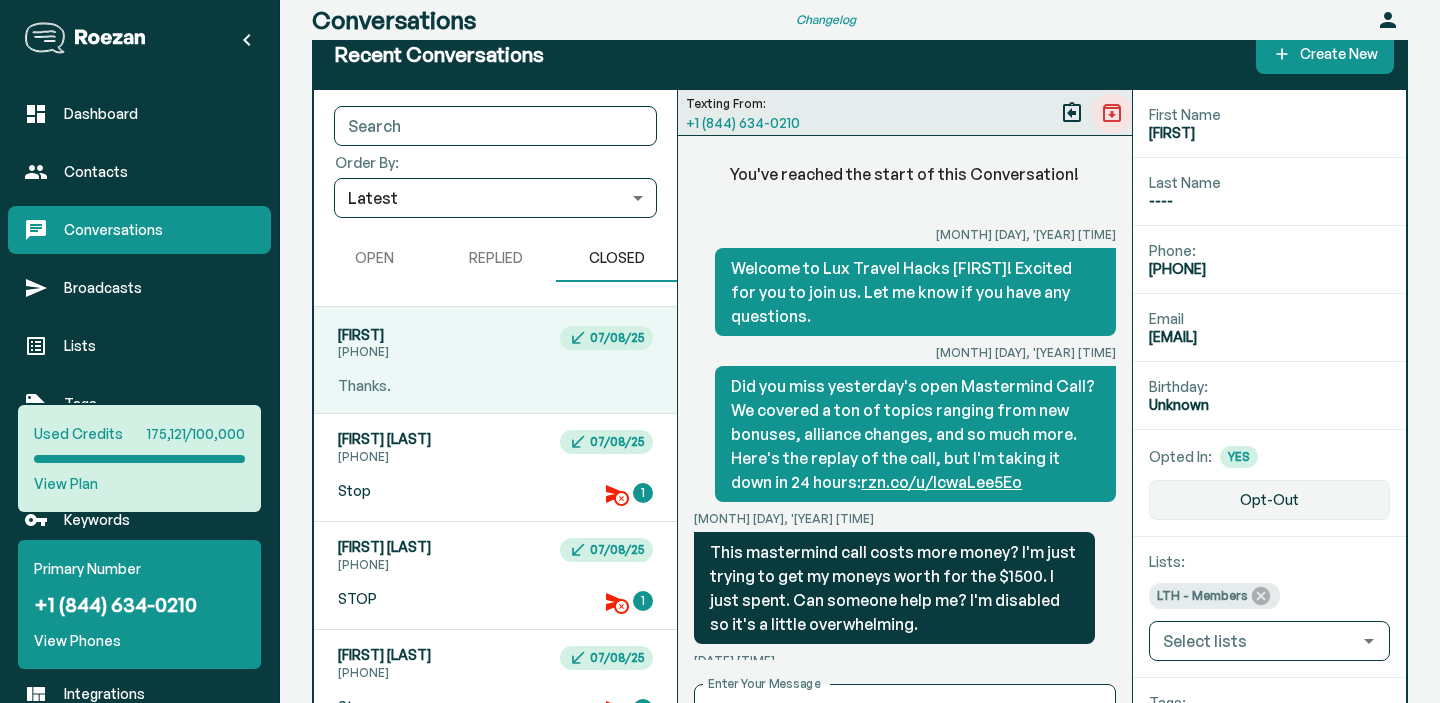 scroll, scrollTop: 6550, scrollLeft: 0, axis: vertical 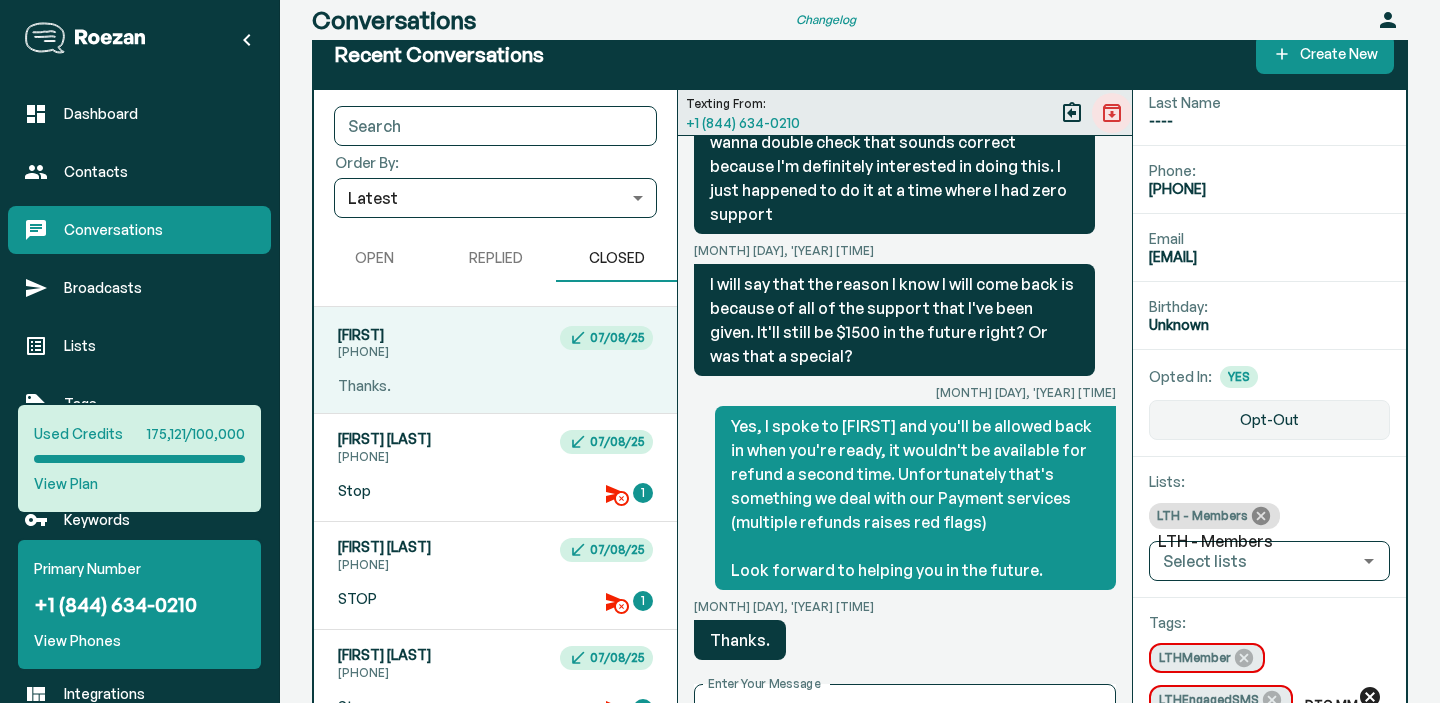 click at bounding box center (1261, 516) 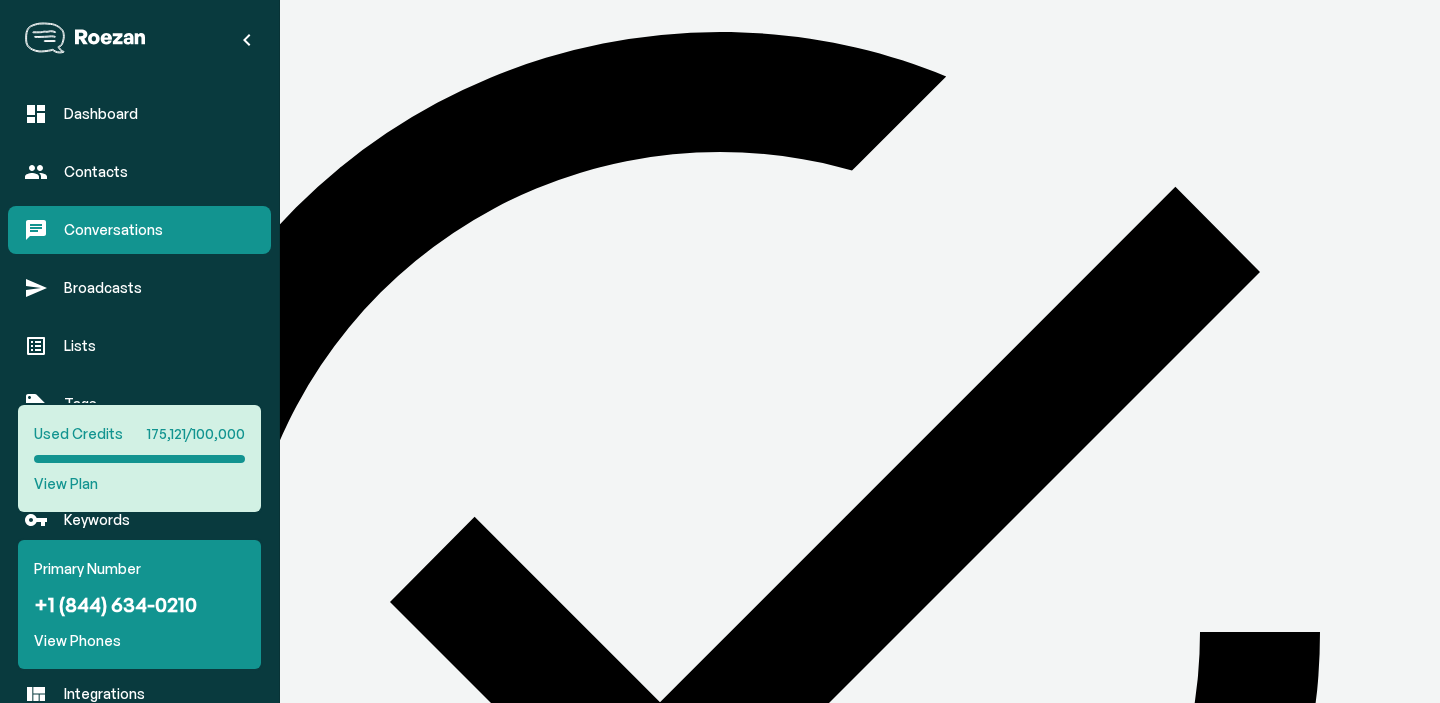 scroll, scrollTop: 213, scrollLeft: 0, axis: vertical 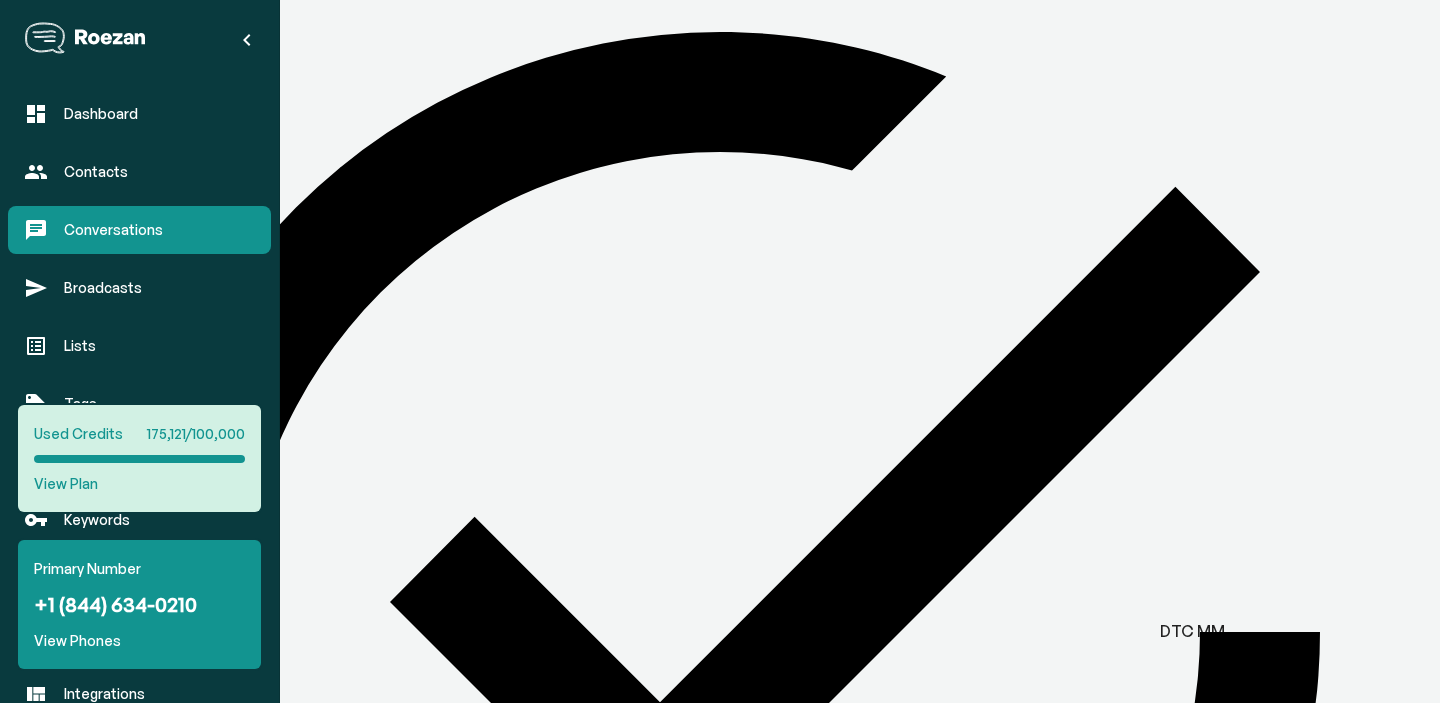 click at bounding box center (1370, 2058) 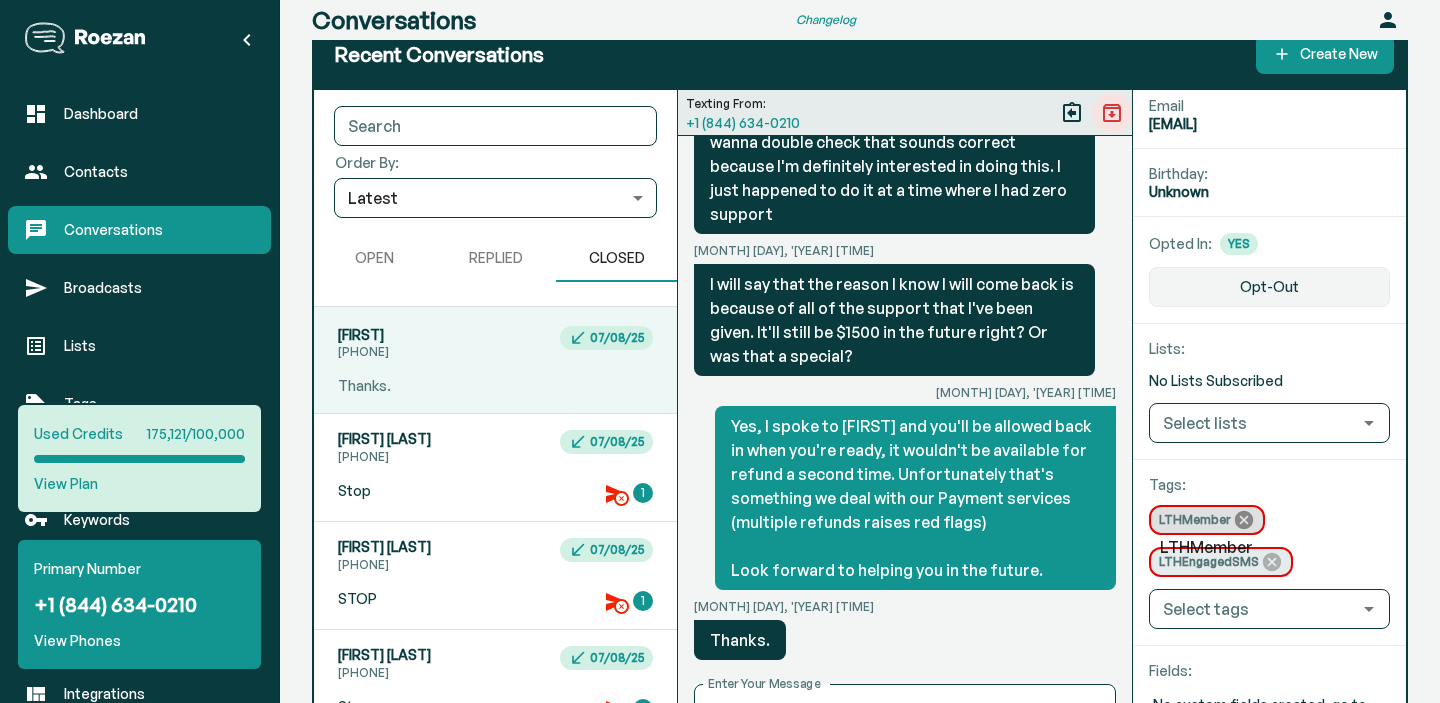 click at bounding box center [1244, 520] 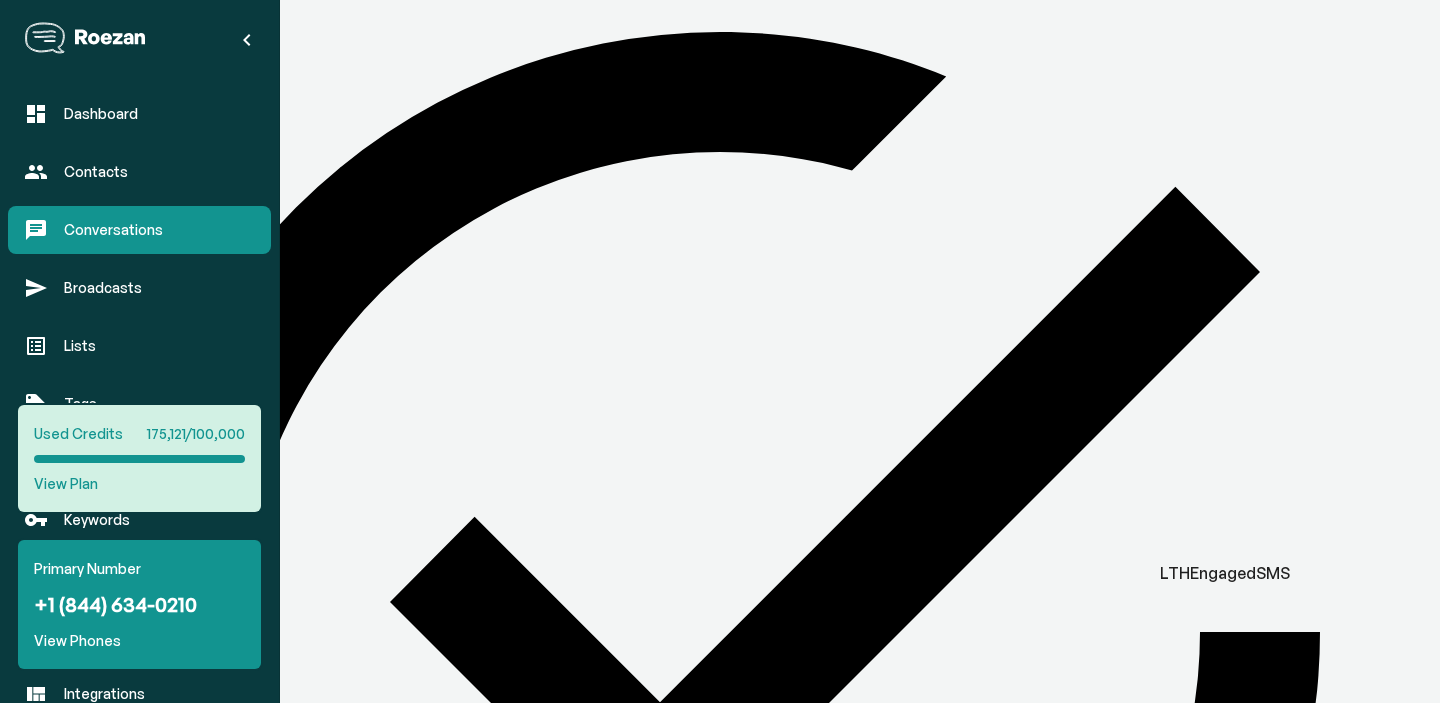 click at bounding box center [1272, 3544] 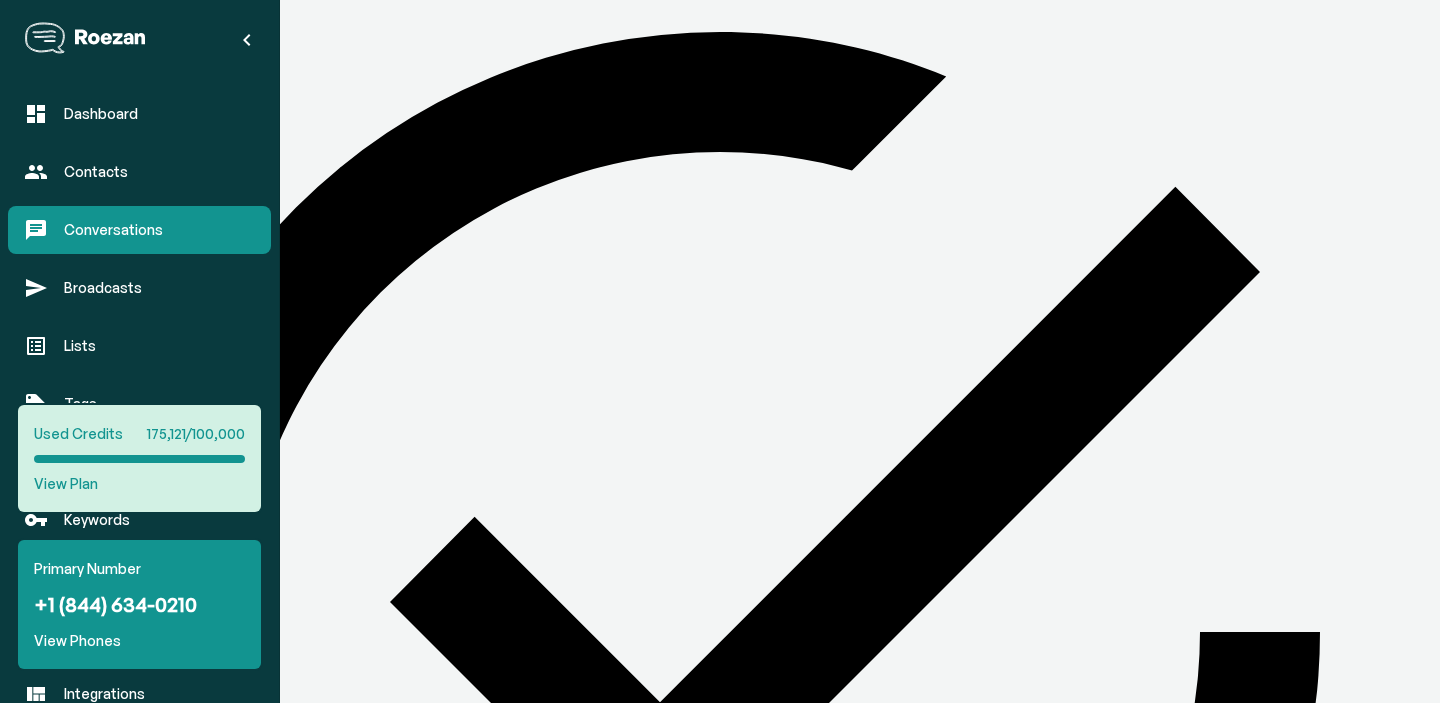 scroll, scrollTop: 0, scrollLeft: 0, axis: both 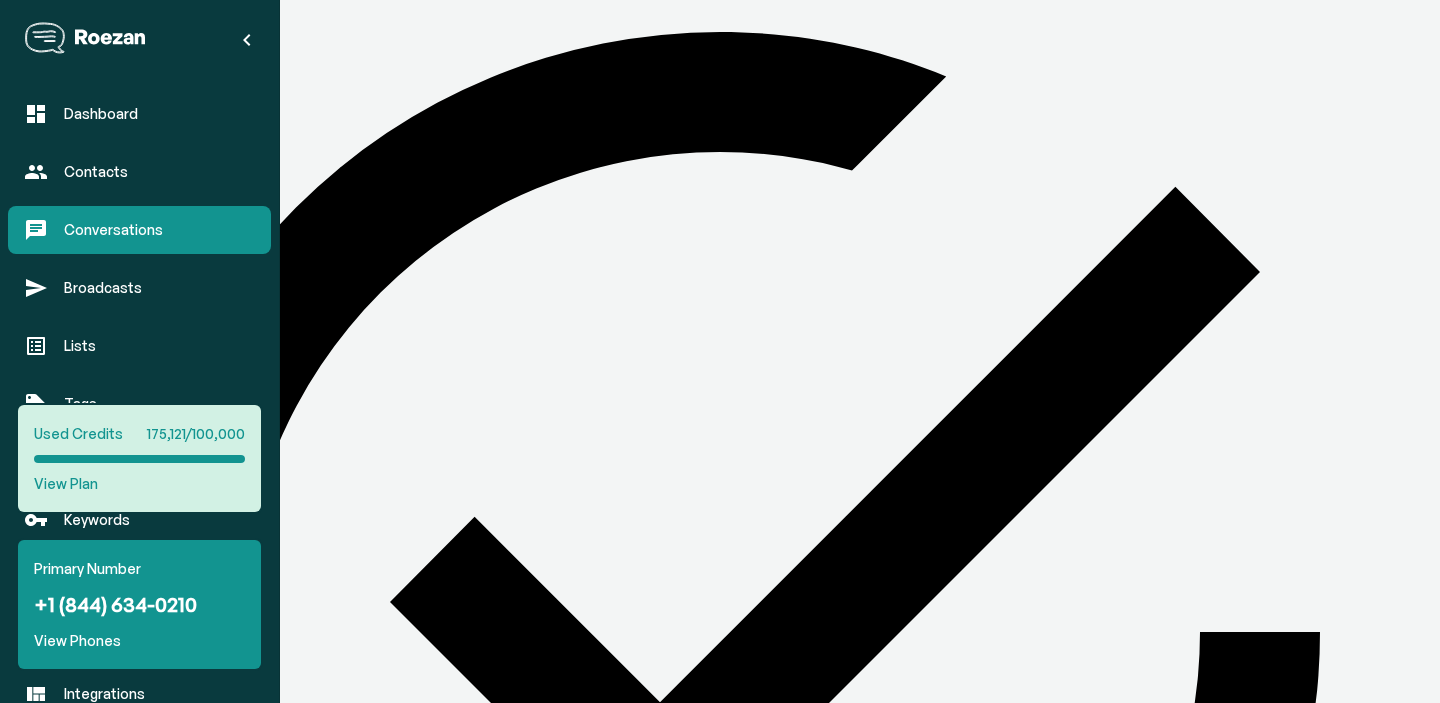 click on "open" at bounding box center [374, 1757] 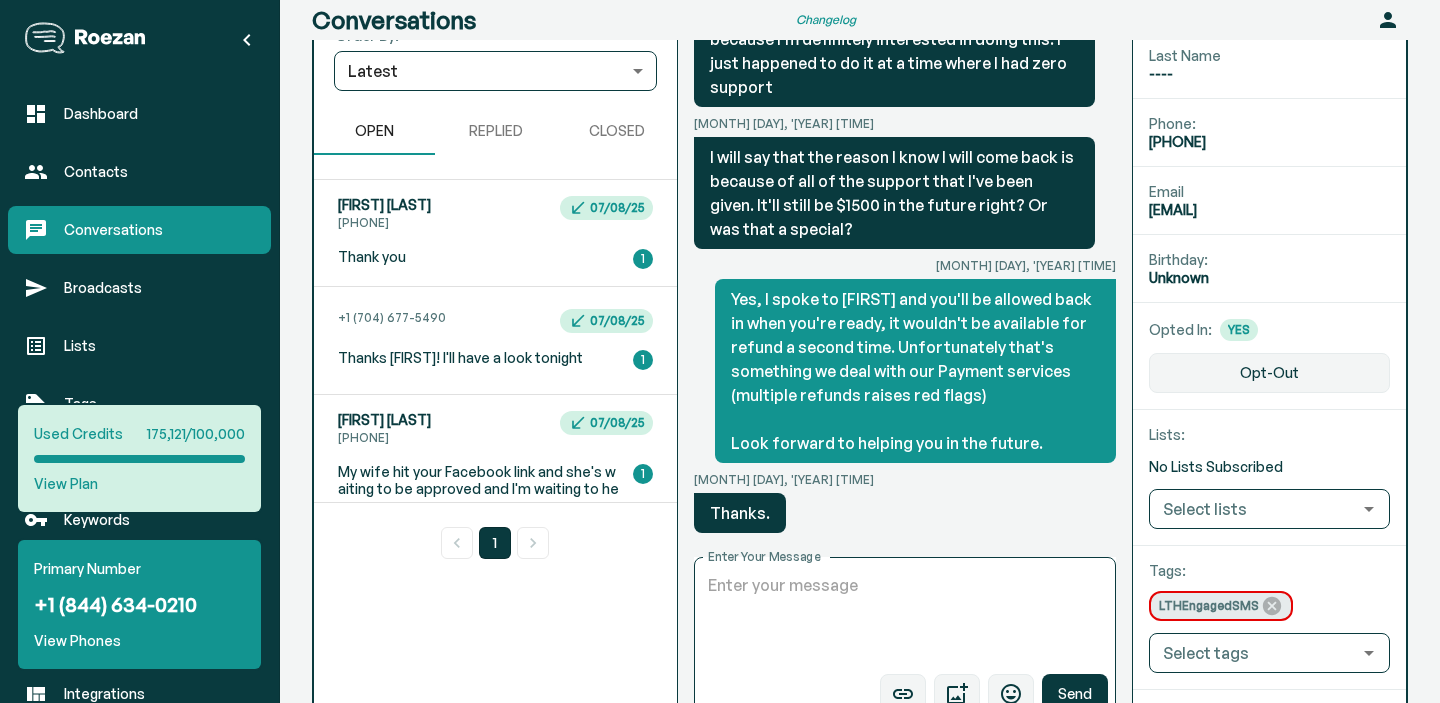 scroll, scrollTop: 224, scrollLeft: 0, axis: vertical 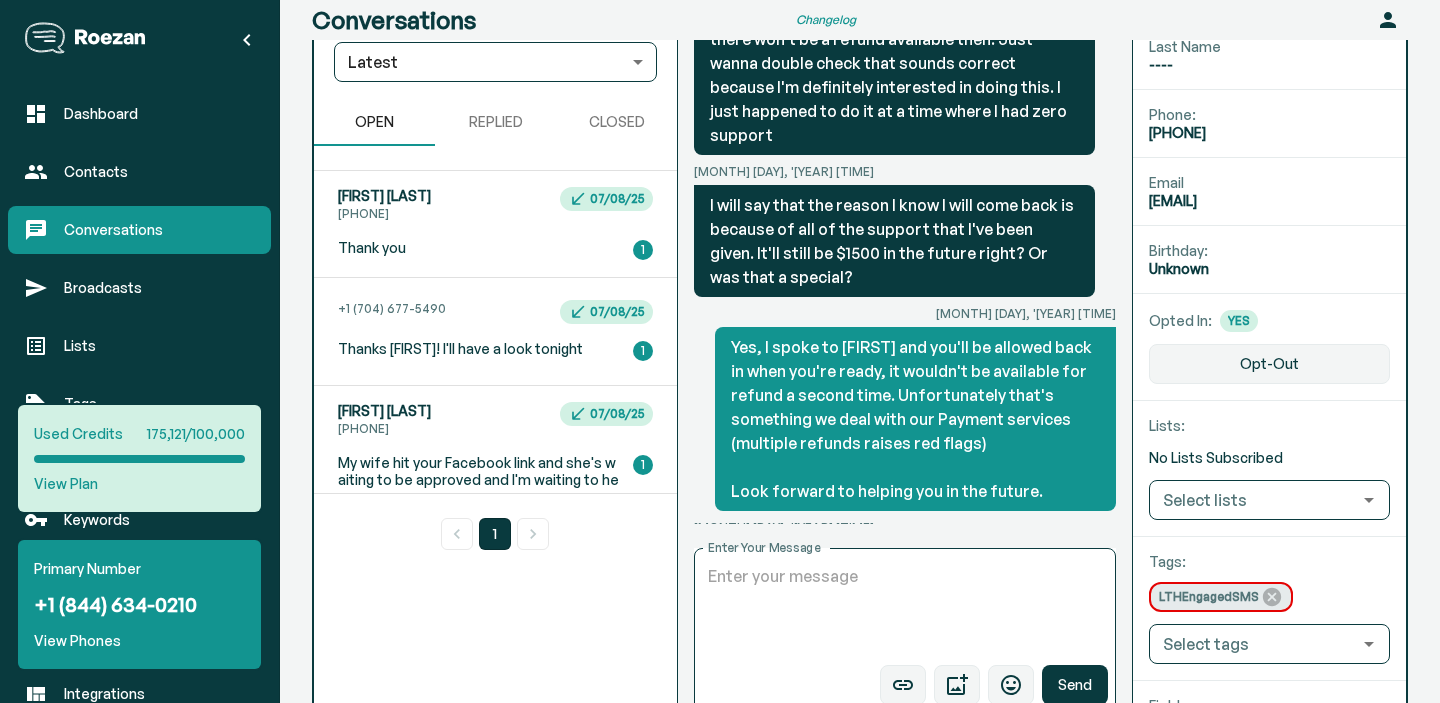 click on "[FIRST] [LAST] [PHONE] [MONTH]/[DAY]/[YEAR]" at bounding box center (495, 205) 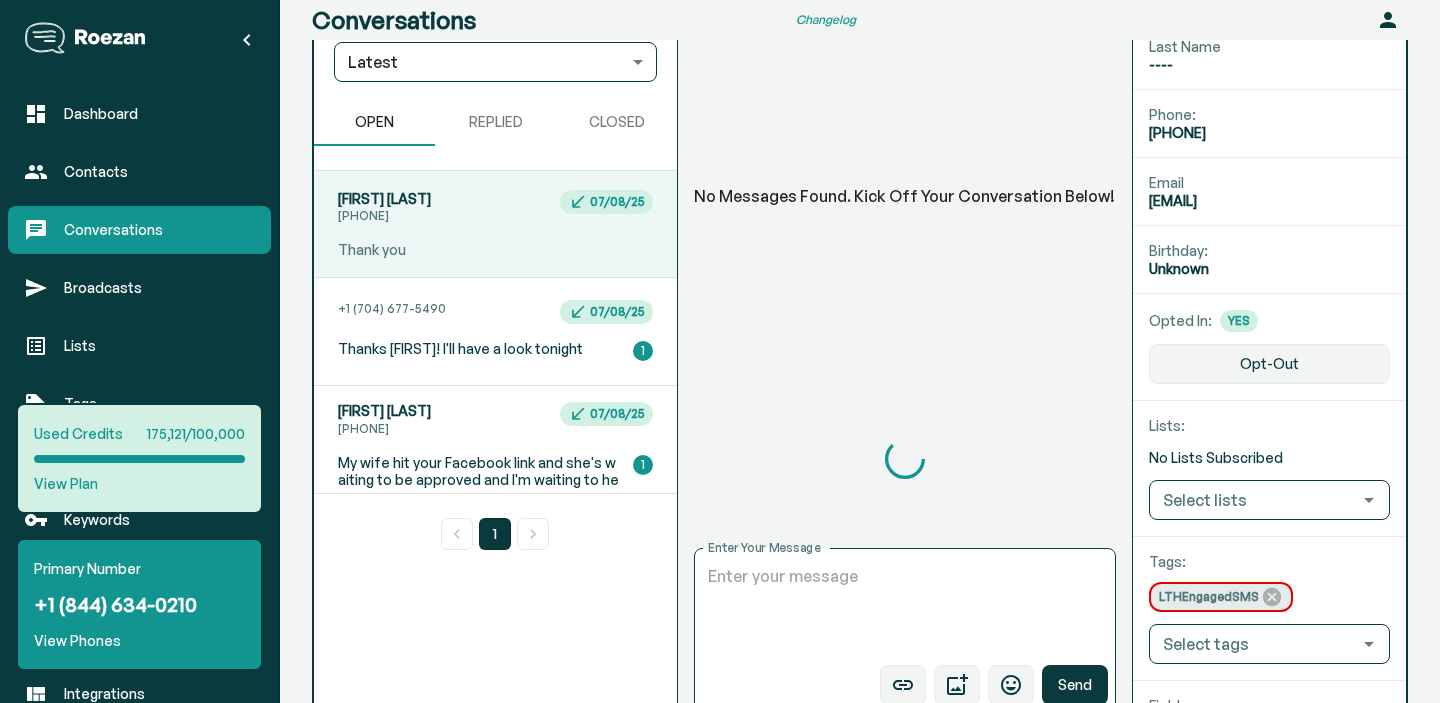 scroll, scrollTop: 2676, scrollLeft: 0, axis: vertical 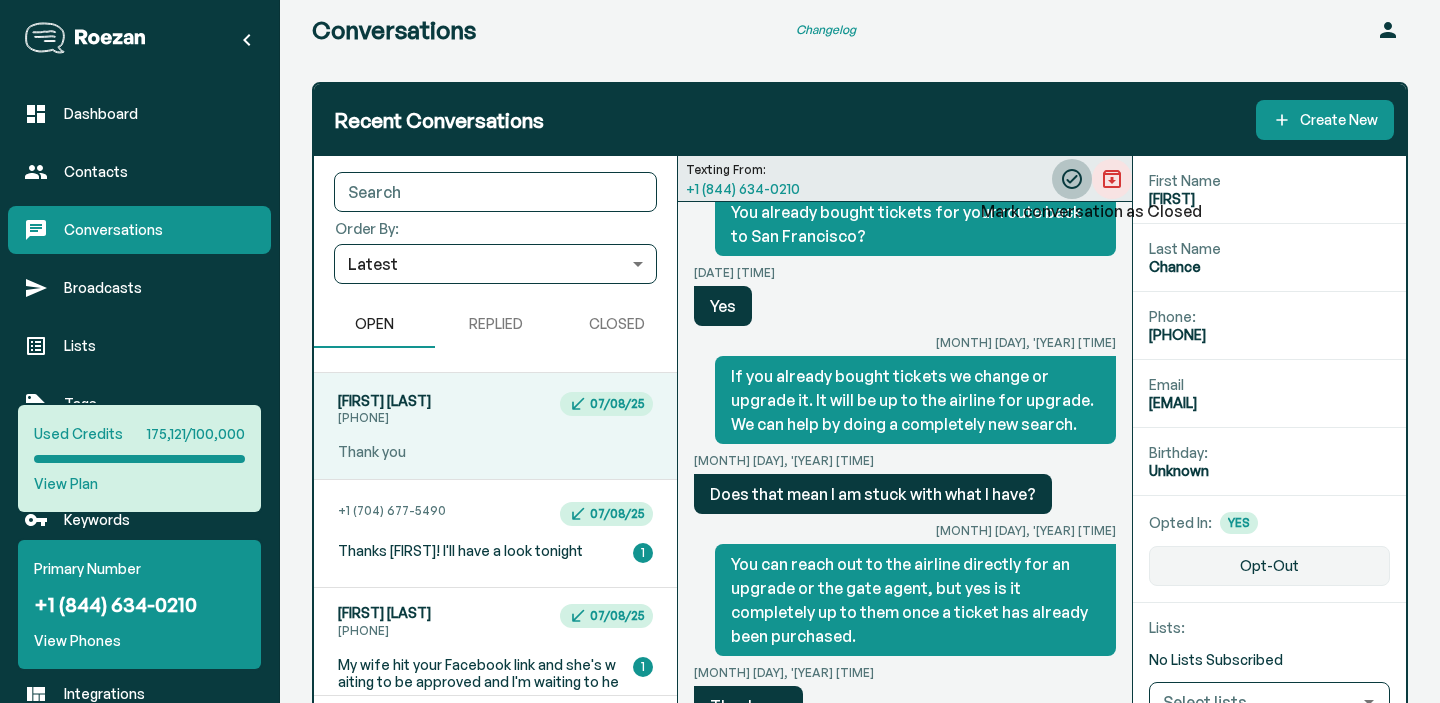 click at bounding box center [1072, 179] 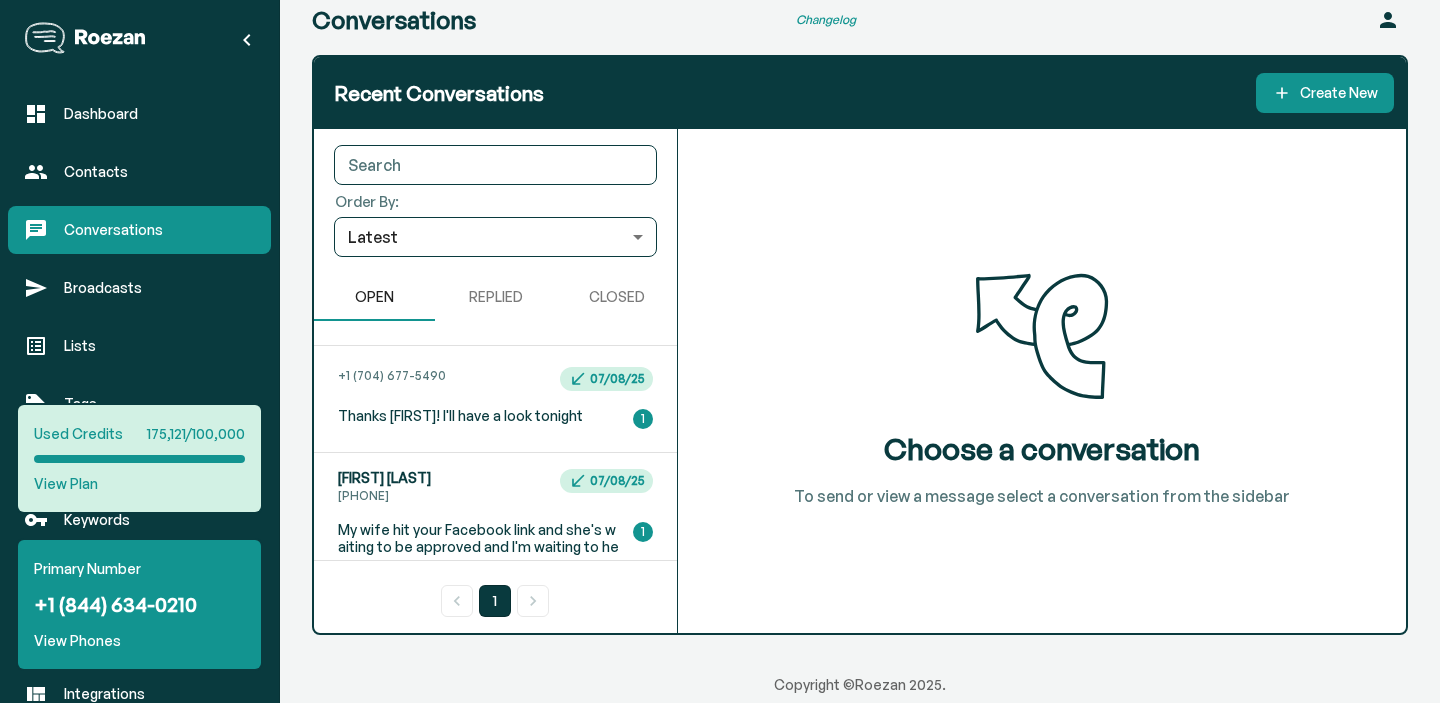 scroll, scrollTop: 49, scrollLeft: 0, axis: vertical 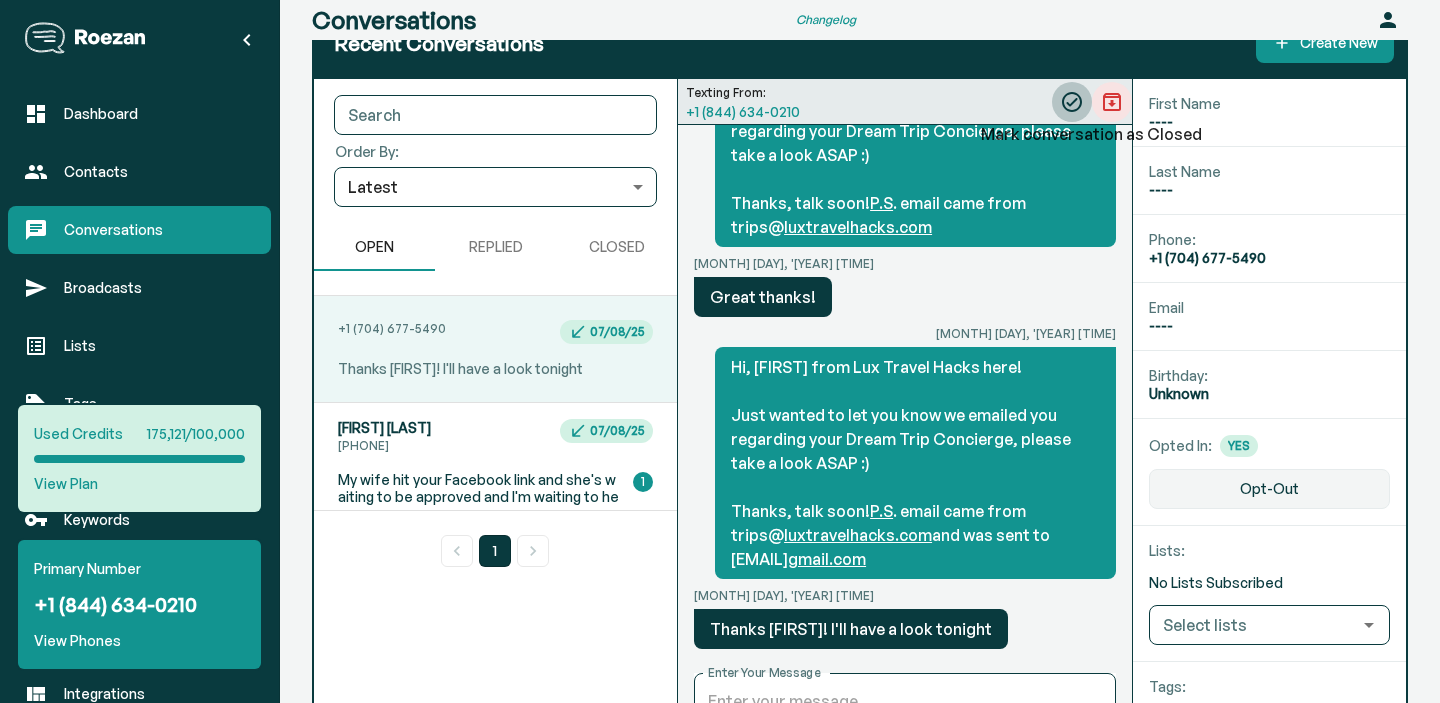 click at bounding box center [1072, 102] 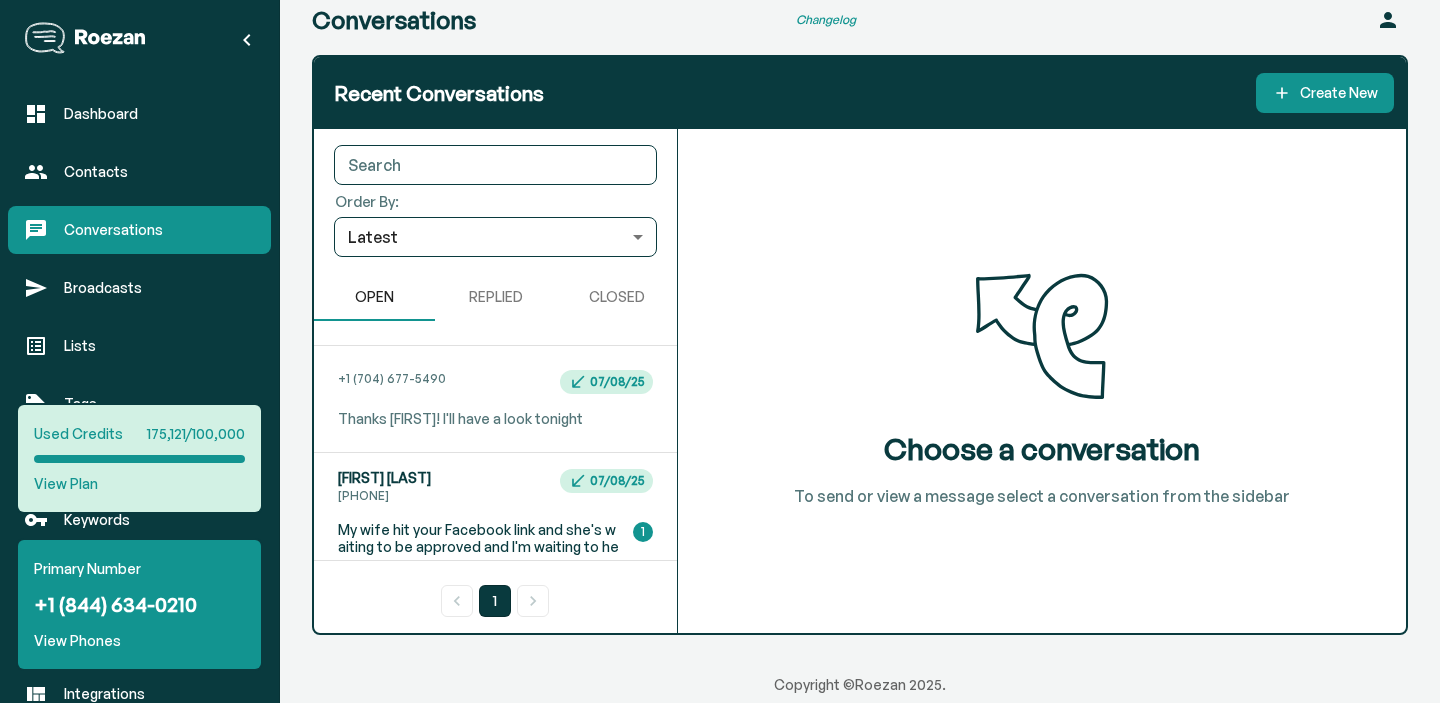 scroll, scrollTop: 0, scrollLeft: 0, axis: both 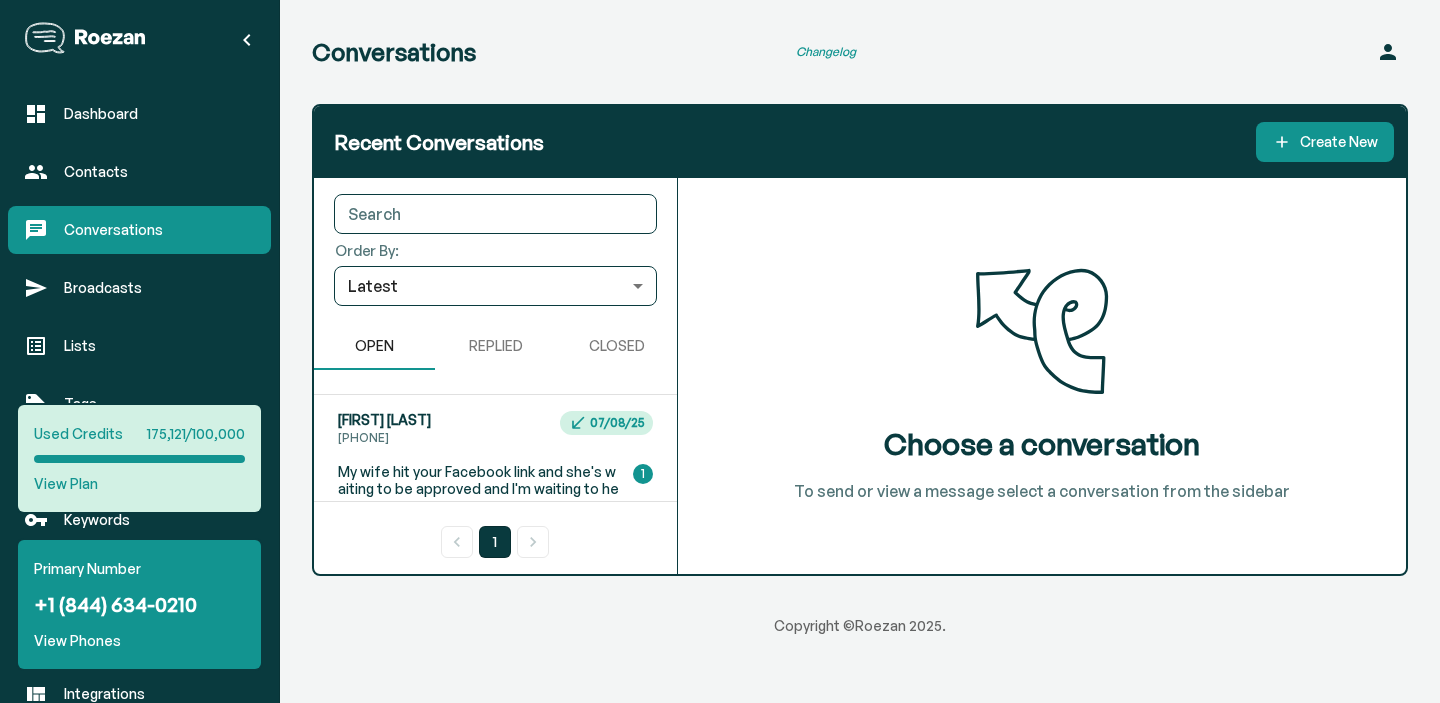 click on "[FIRST] [LAST] [PHONE] [MONTH]/[DAY]/[YEAR]" at bounding box center [495, 429] 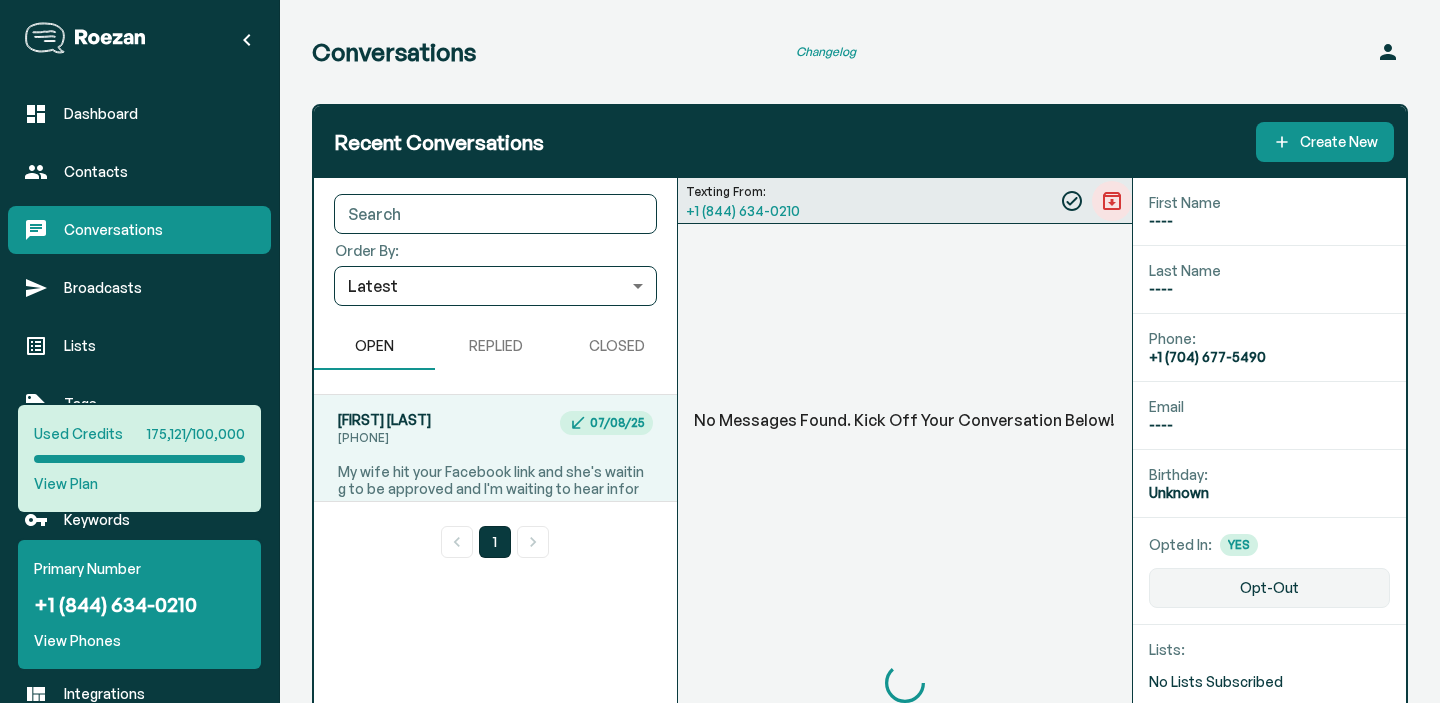 scroll, scrollTop: 478, scrollLeft: 0, axis: vertical 